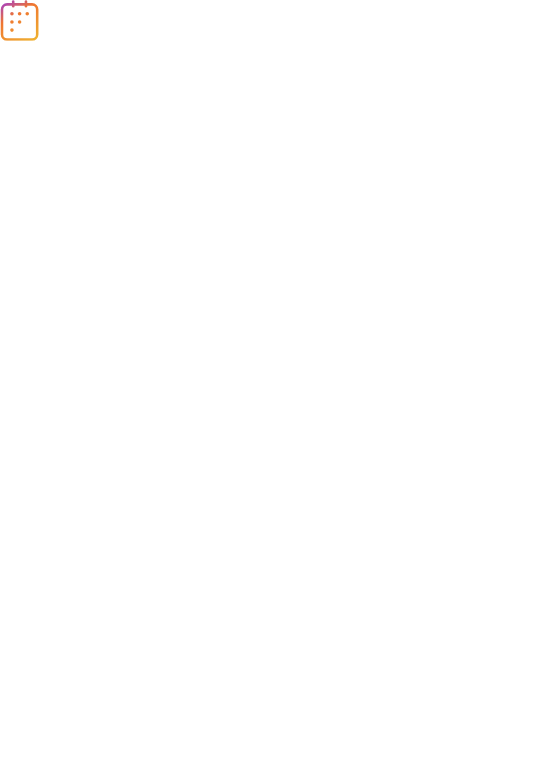 scroll, scrollTop: 0, scrollLeft: 0, axis: both 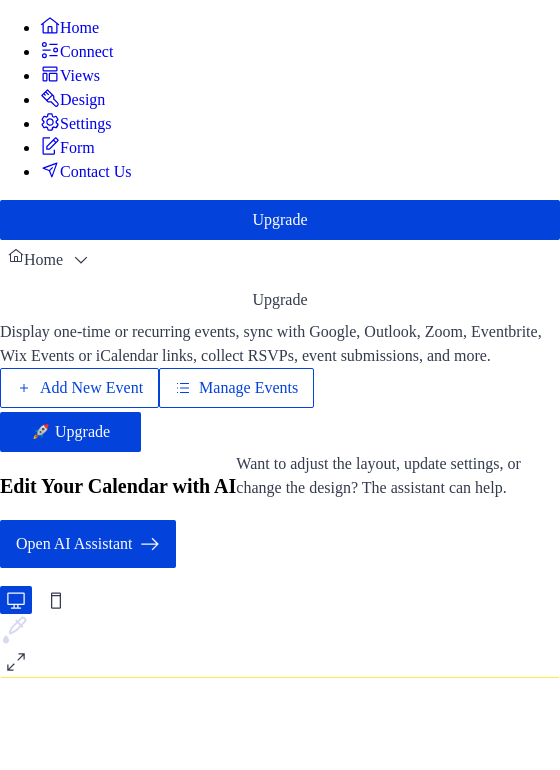 click on "Manage Events" at bounding box center [248, 388] 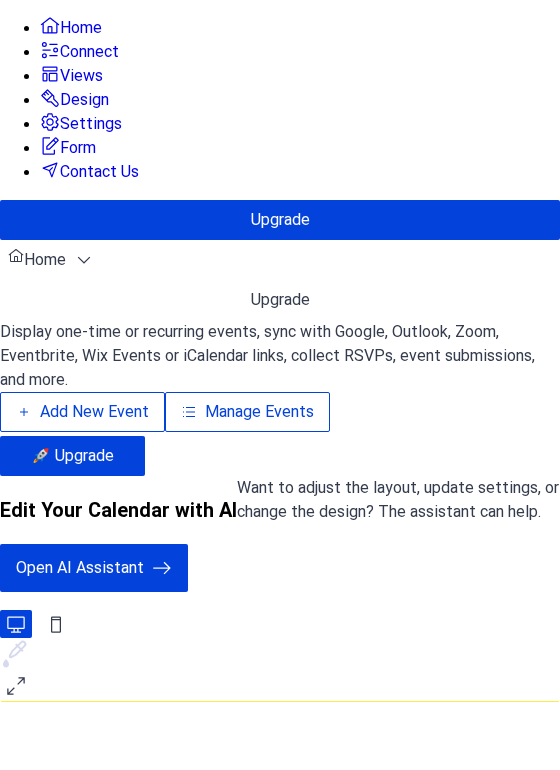 click on "Manage Events" at bounding box center [259, 412] 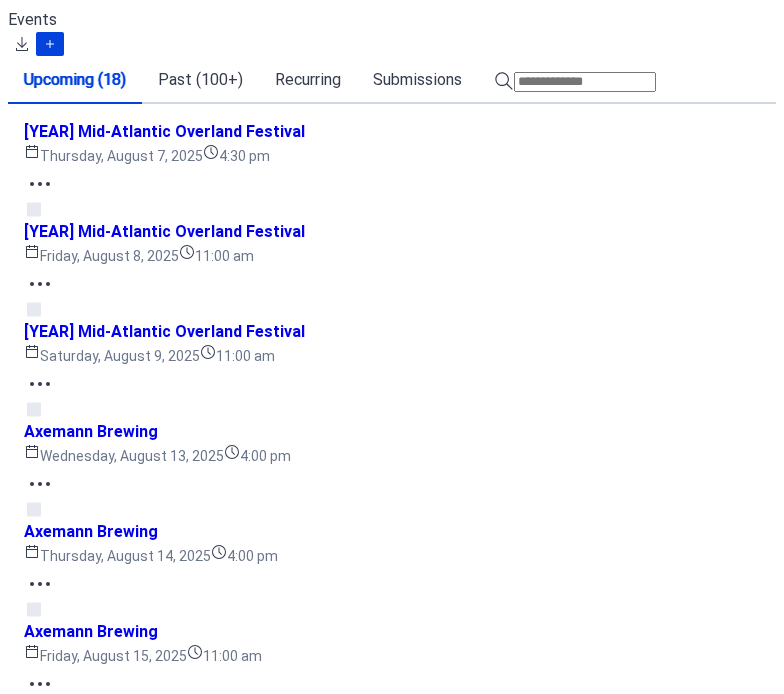 scroll, scrollTop: 0, scrollLeft: 0, axis: both 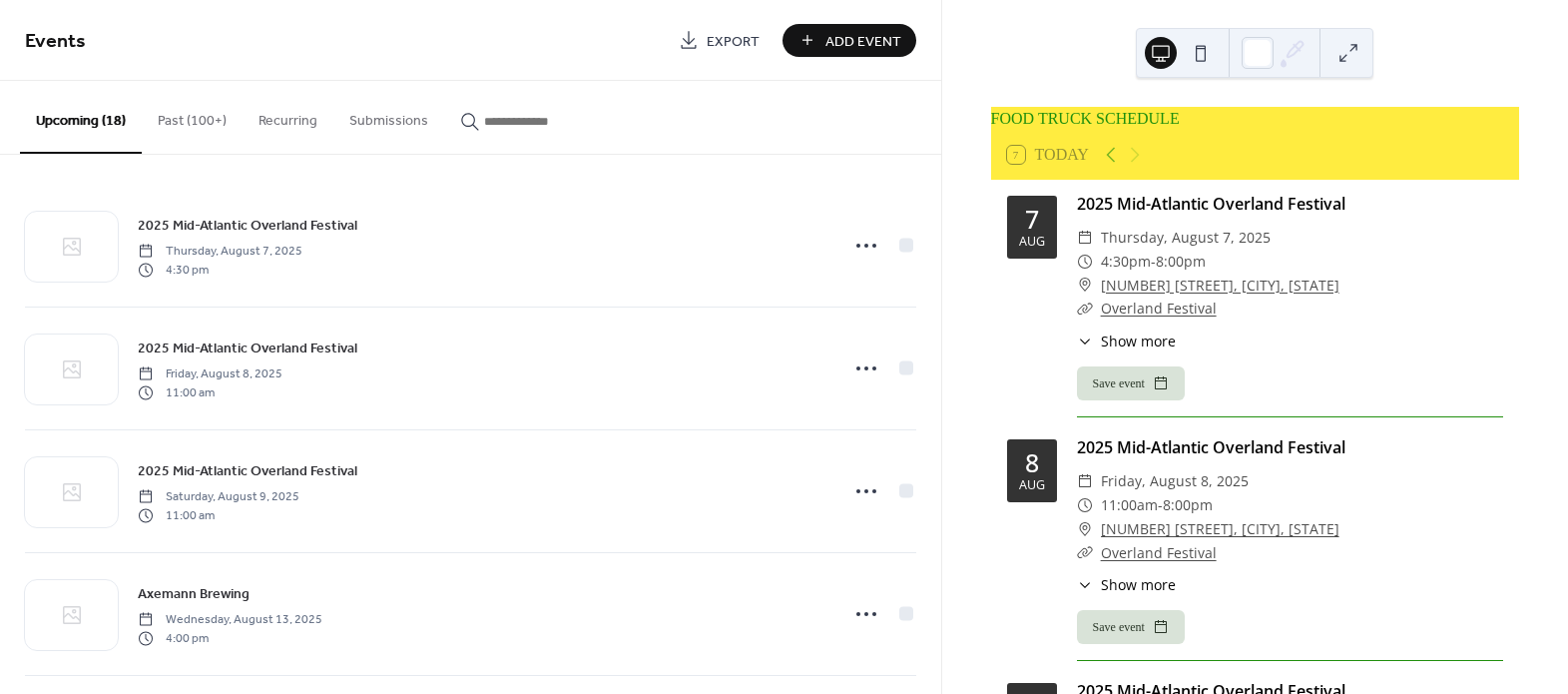 click at bounding box center (532, 116) 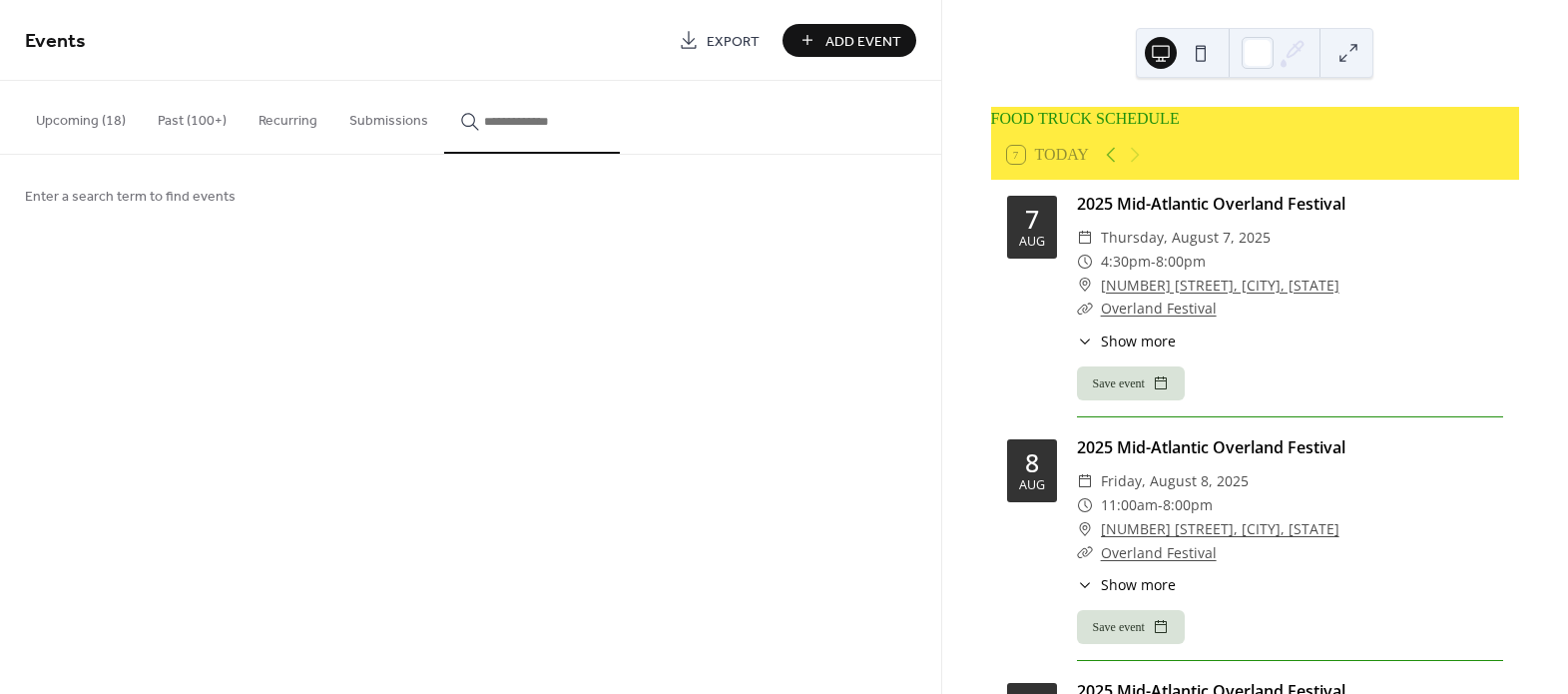 click at bounding box center [544, 121] 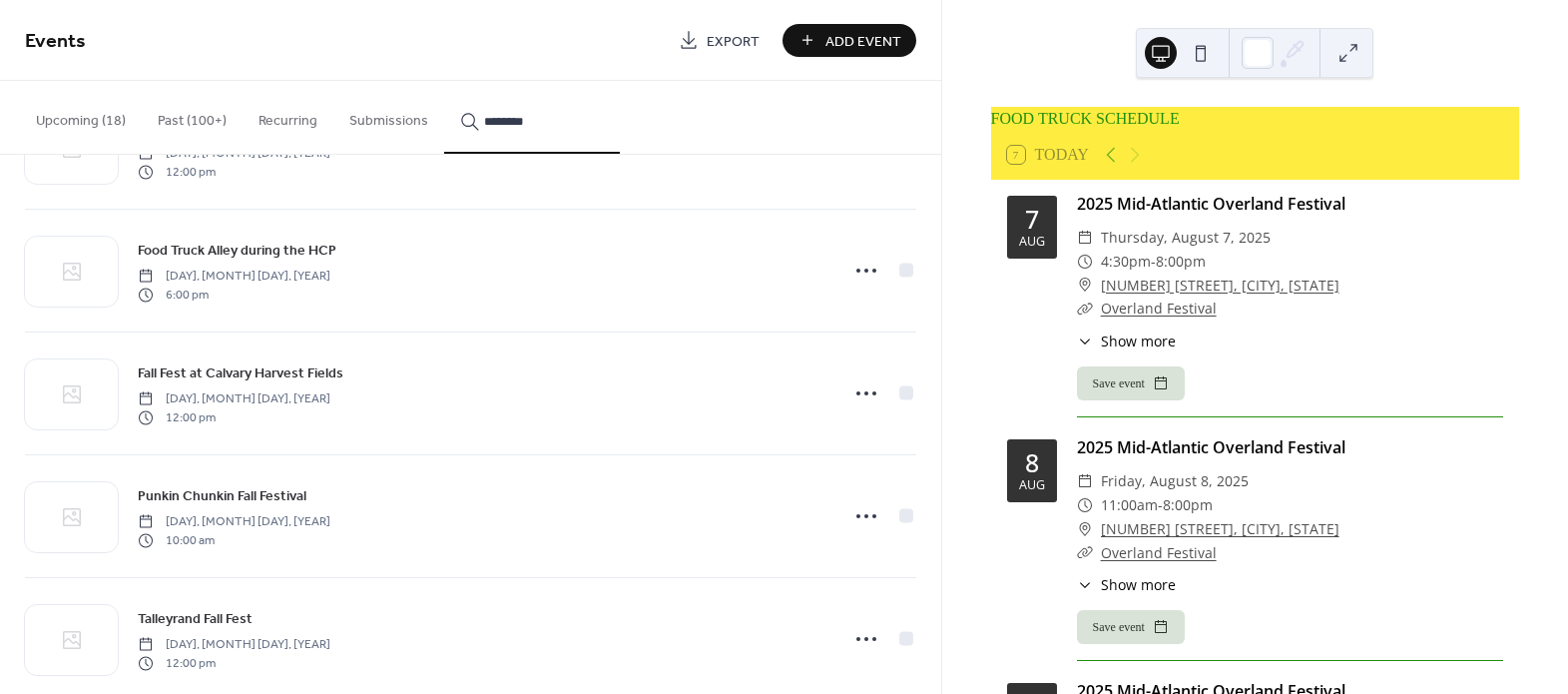 scroll, scrollTop: 0, scrollLeft: 0, axis: both 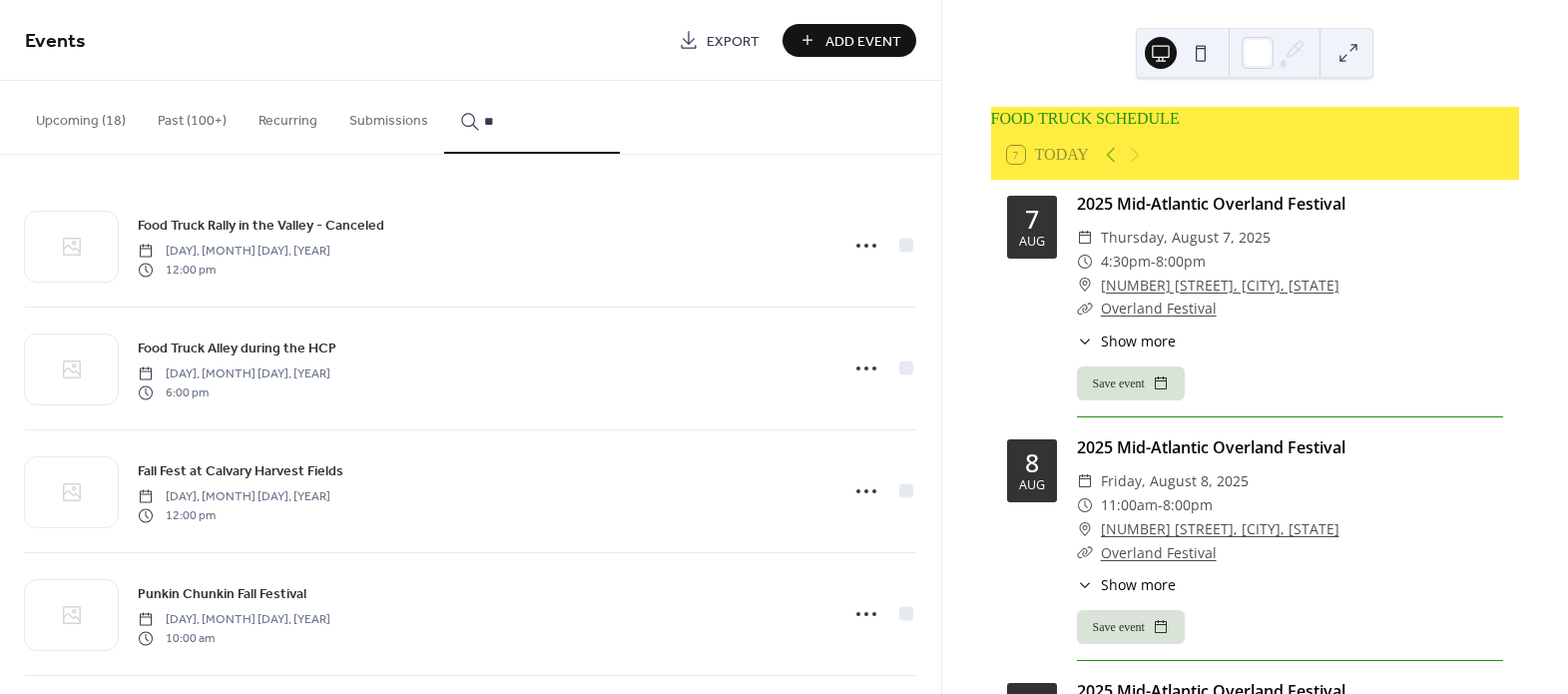 type on "*" 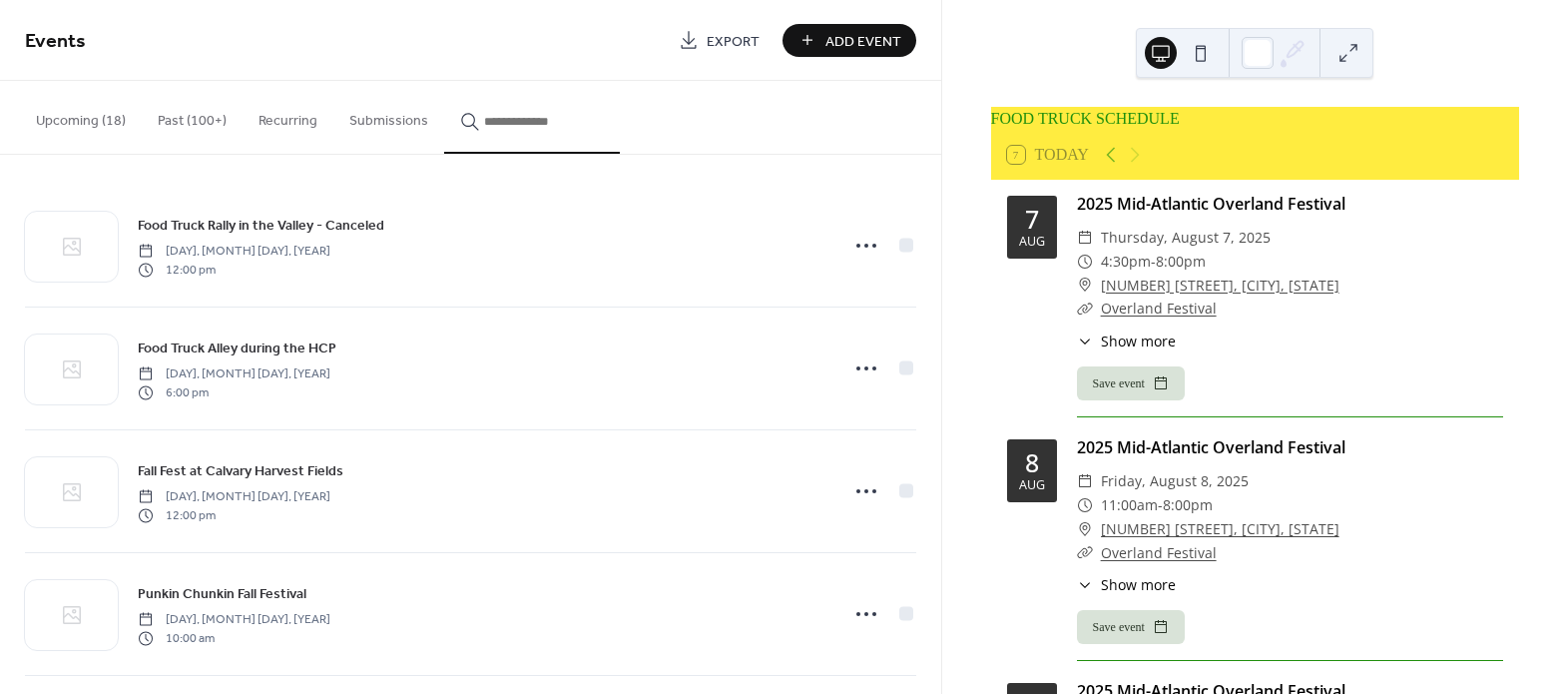 click at bounding box center [532, 117] 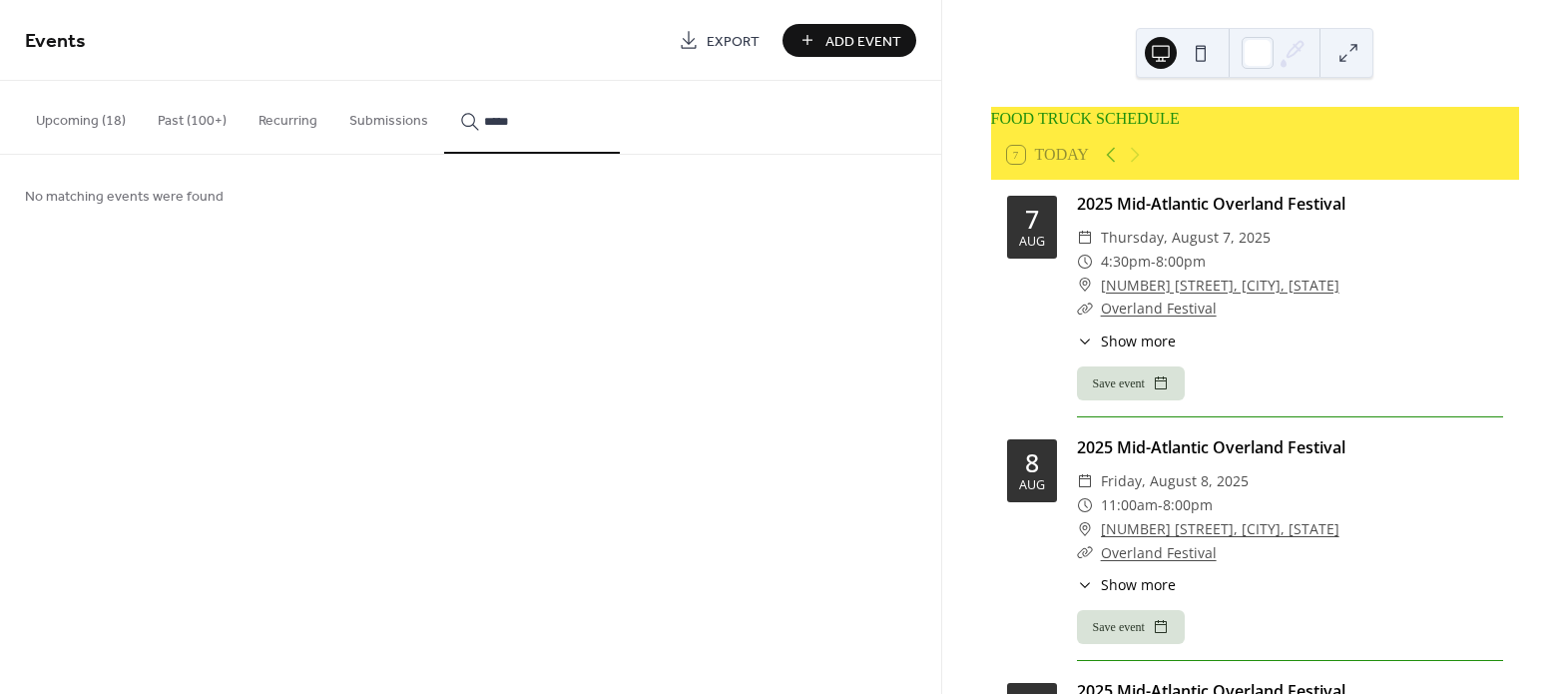 click on "*****" at bounding box center [532, 117] 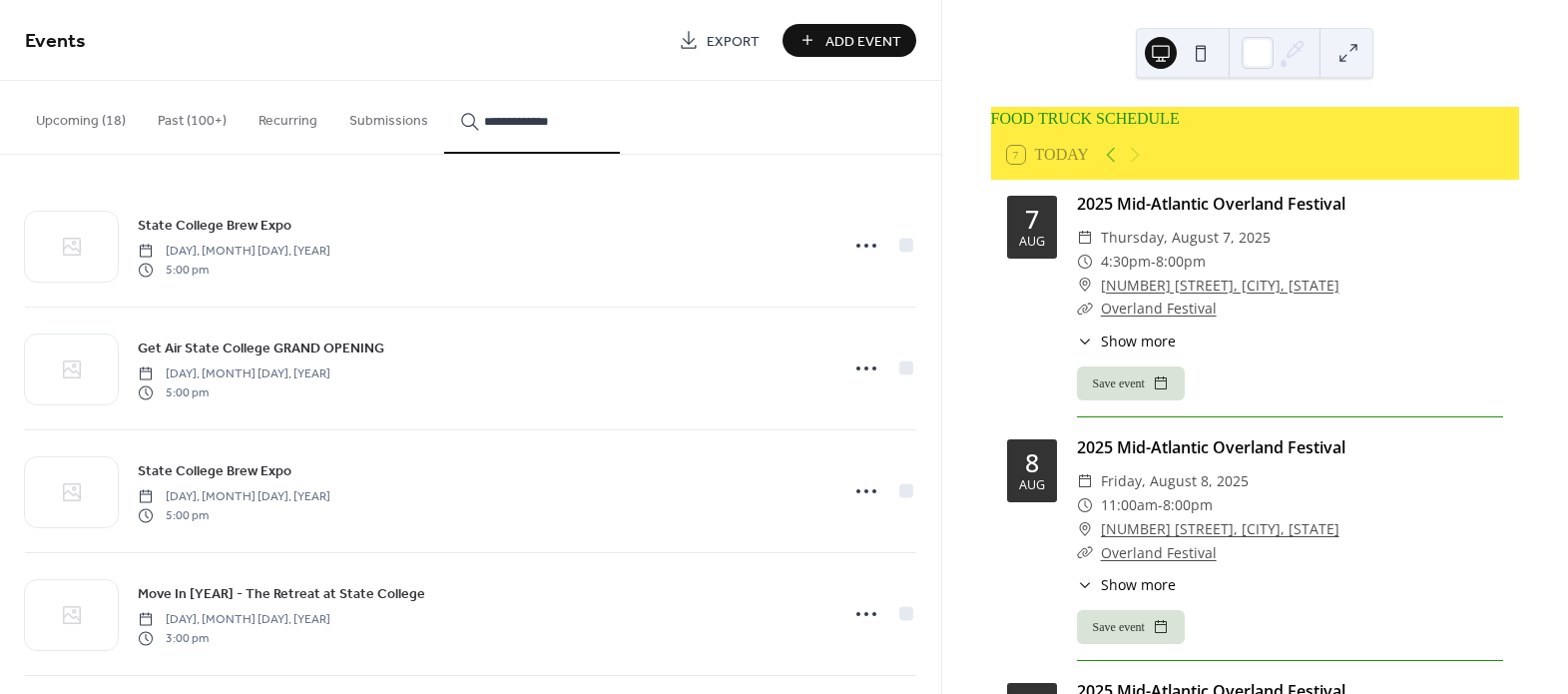 click on "**********" at bounding box center [532, 117] 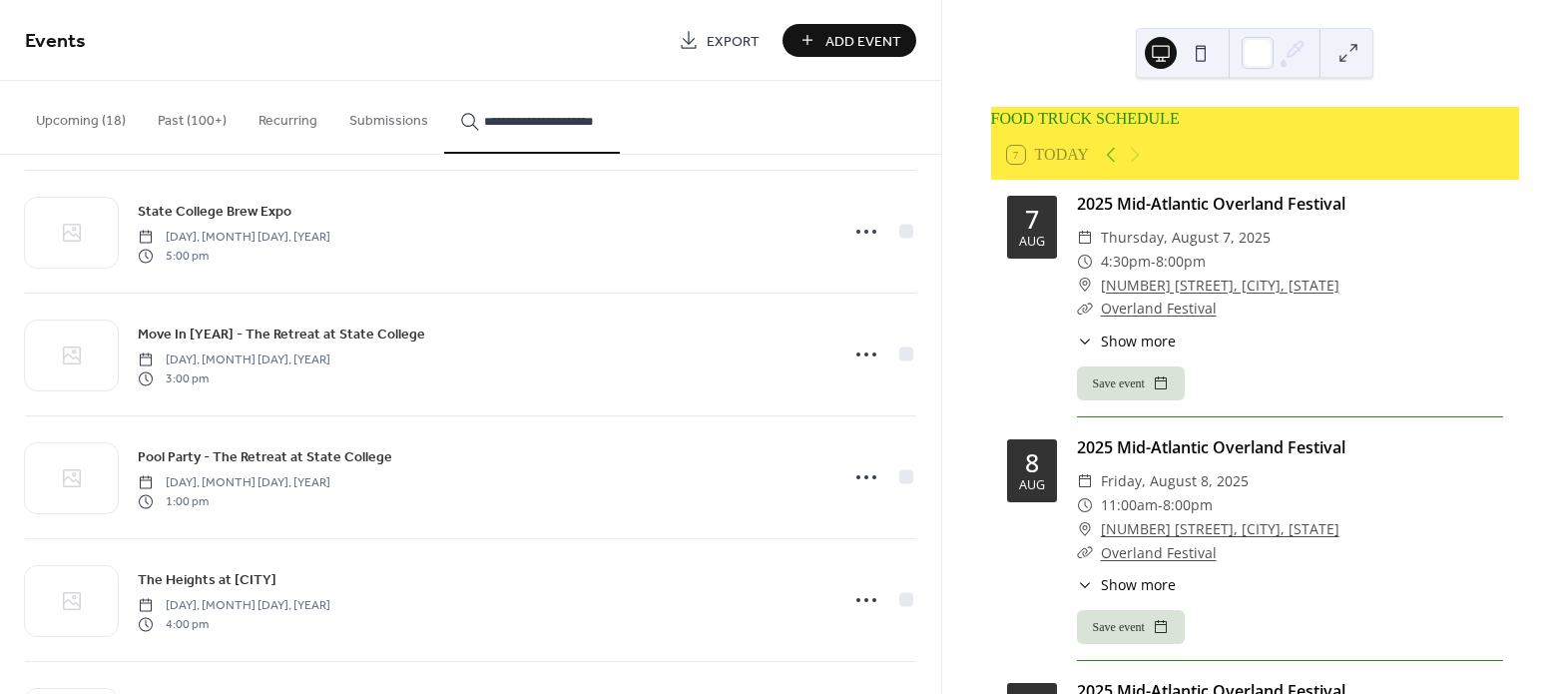 scroll, scrollTop: 272, scrollLeft: 0, axis: vertical 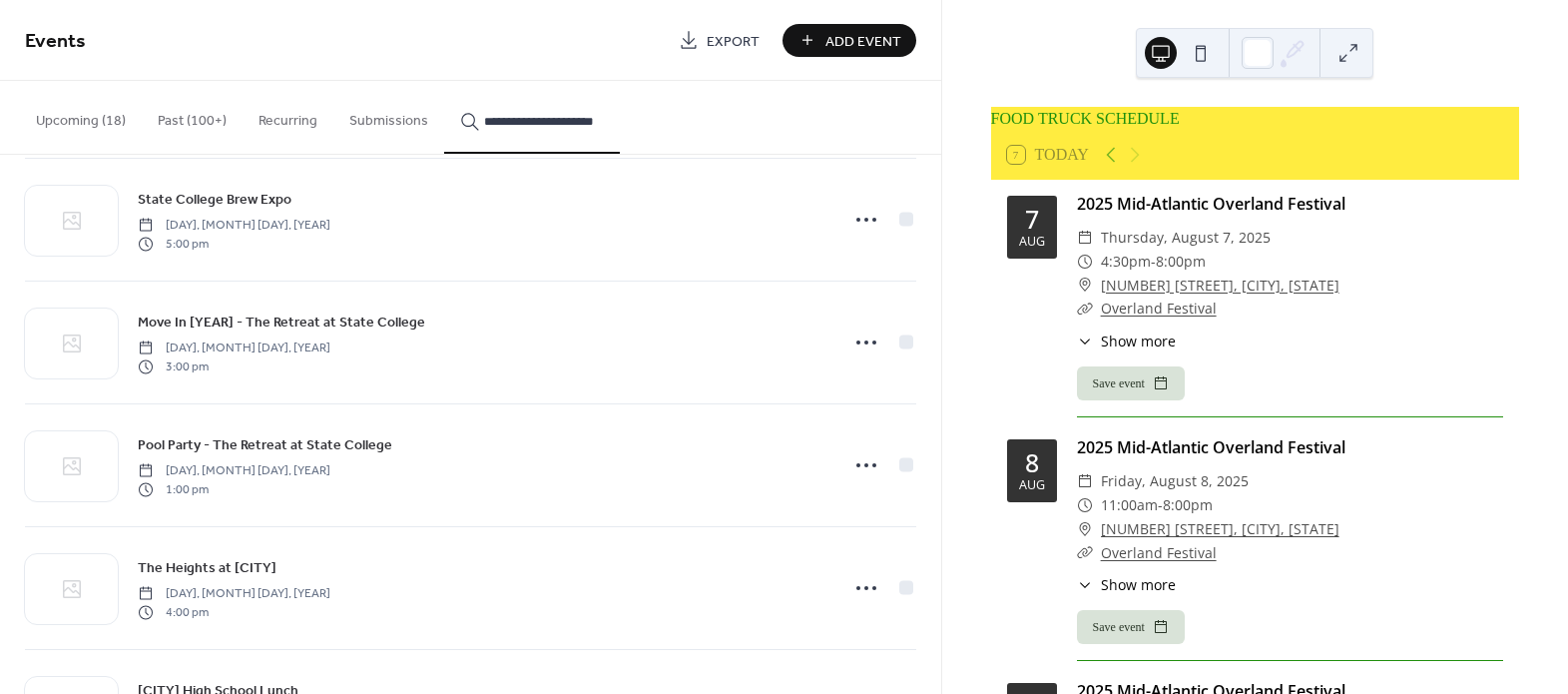drag, startPoint x: 589, startPoint y: 127, endPoint x: 332, endPoint y: 118, distance: 257.15754 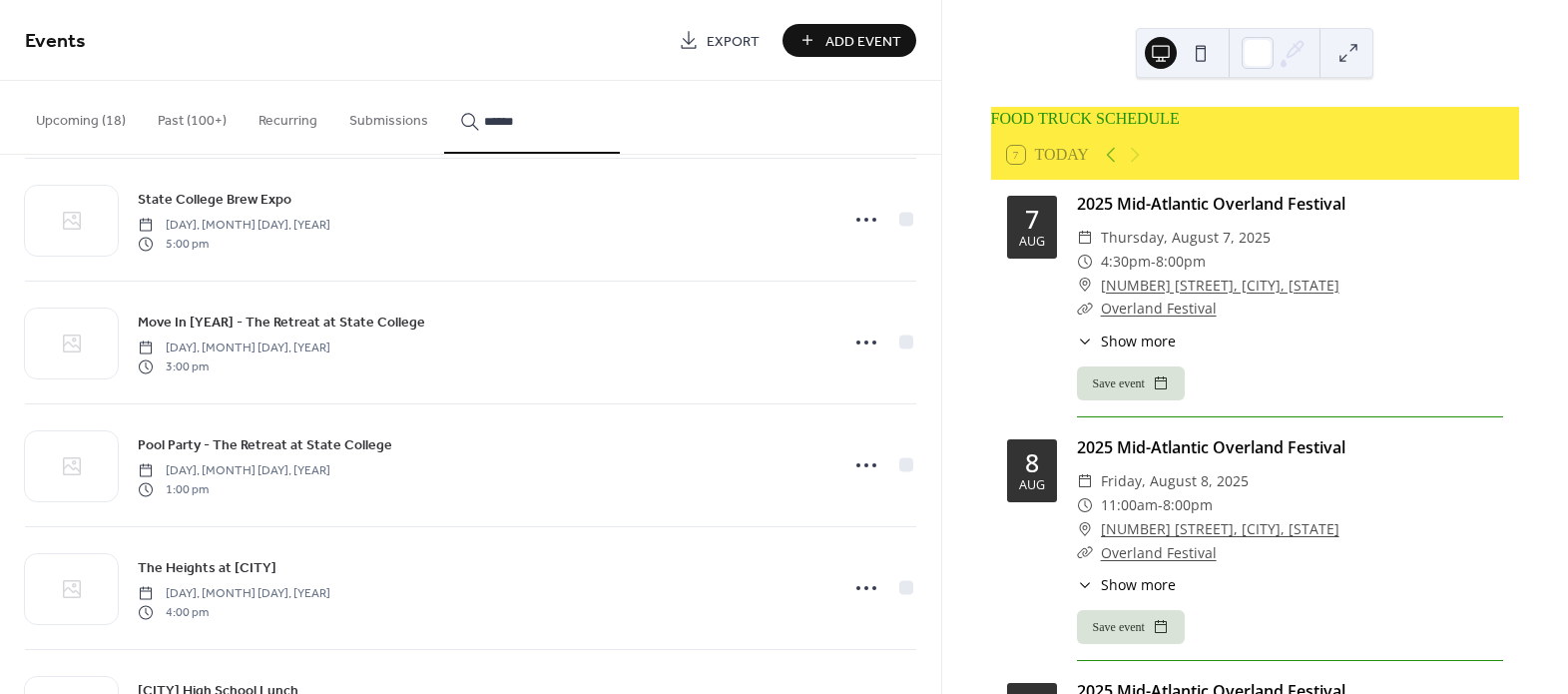 type on "******" 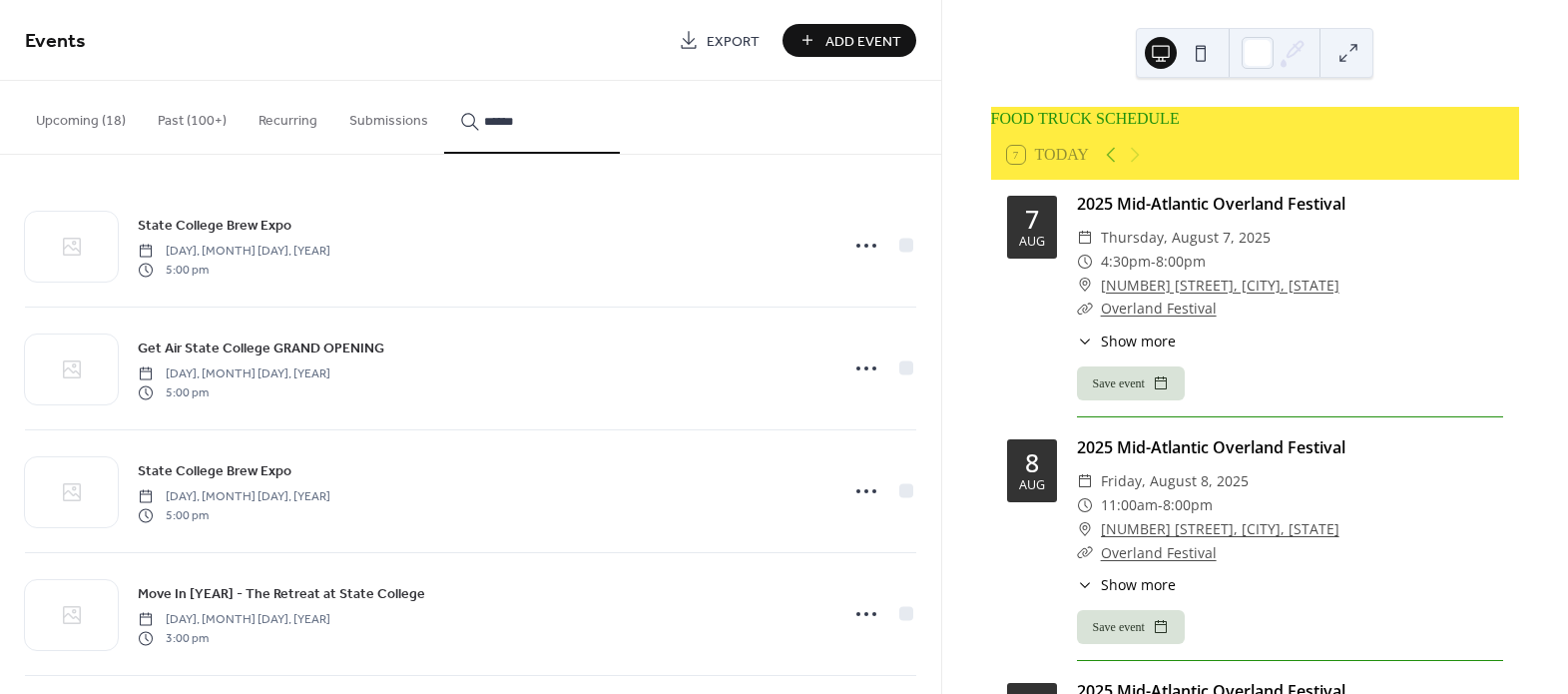 scroll, scrollTop: 0, scrollLeft: 0, axis: both 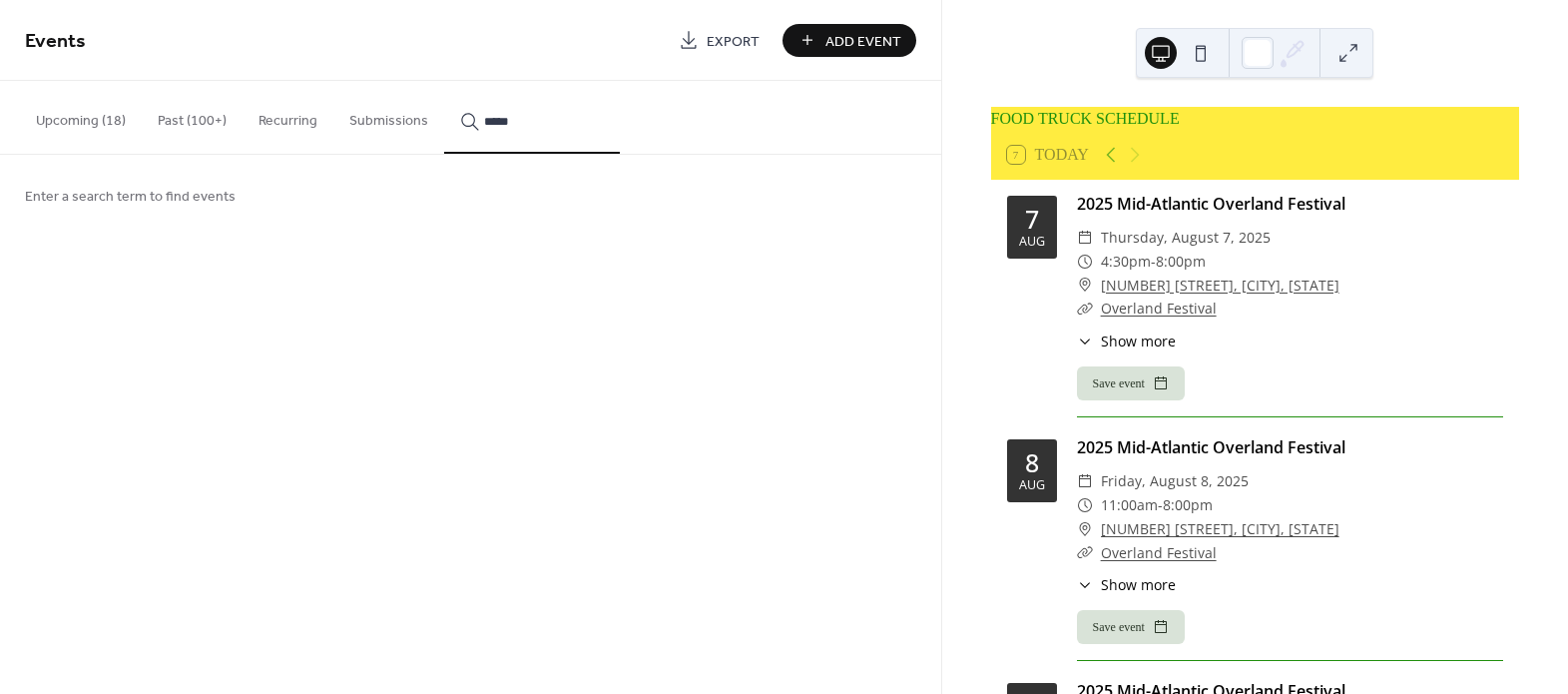 type on "******" 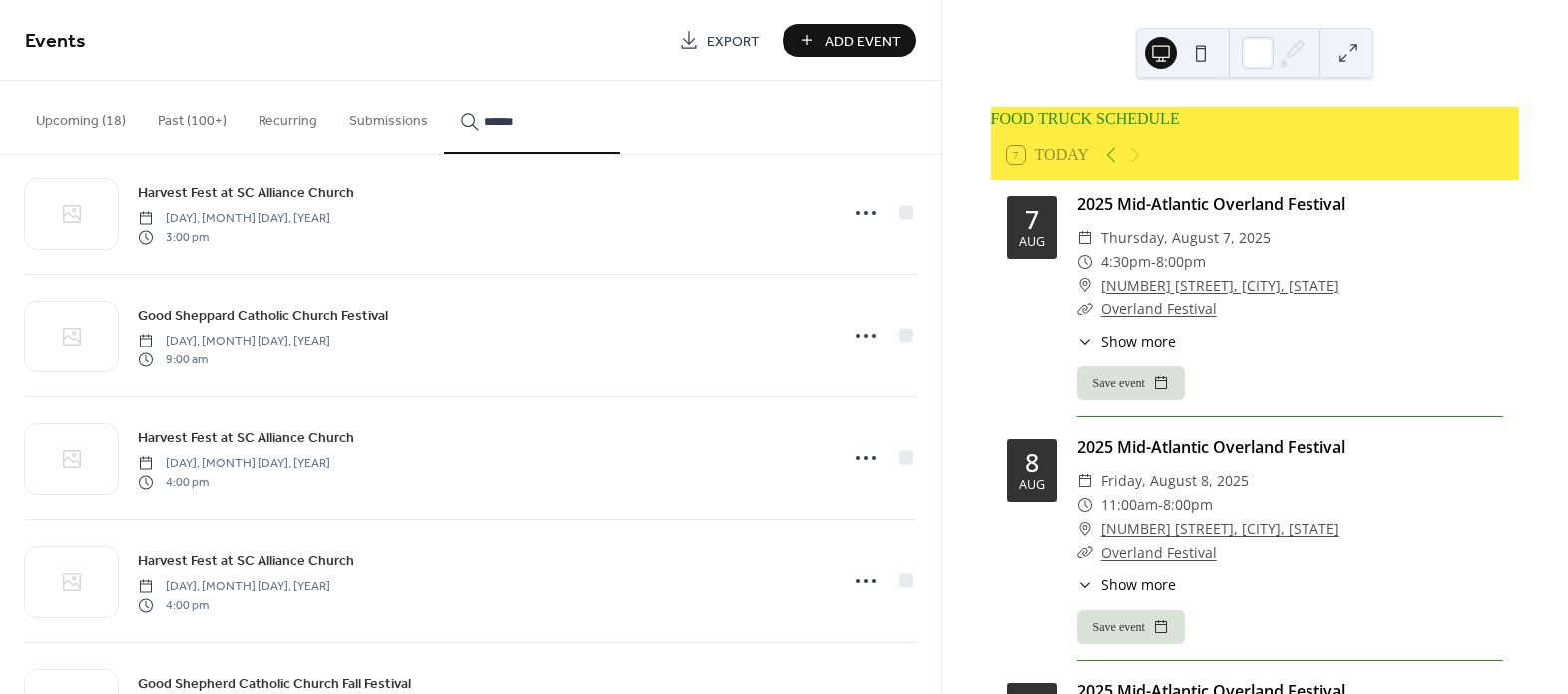 scroll, scrollTop: 181, scrollLeft: 0, axis: vertical 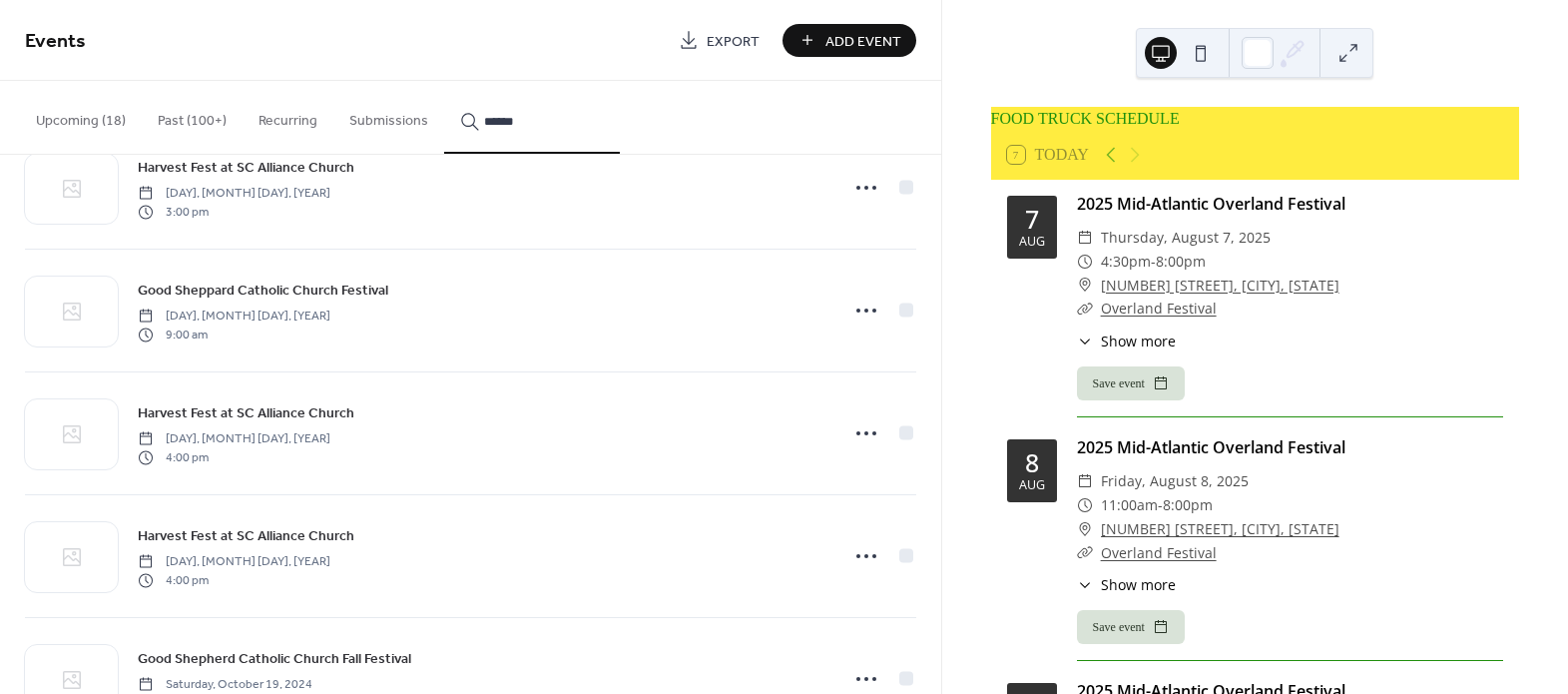 click 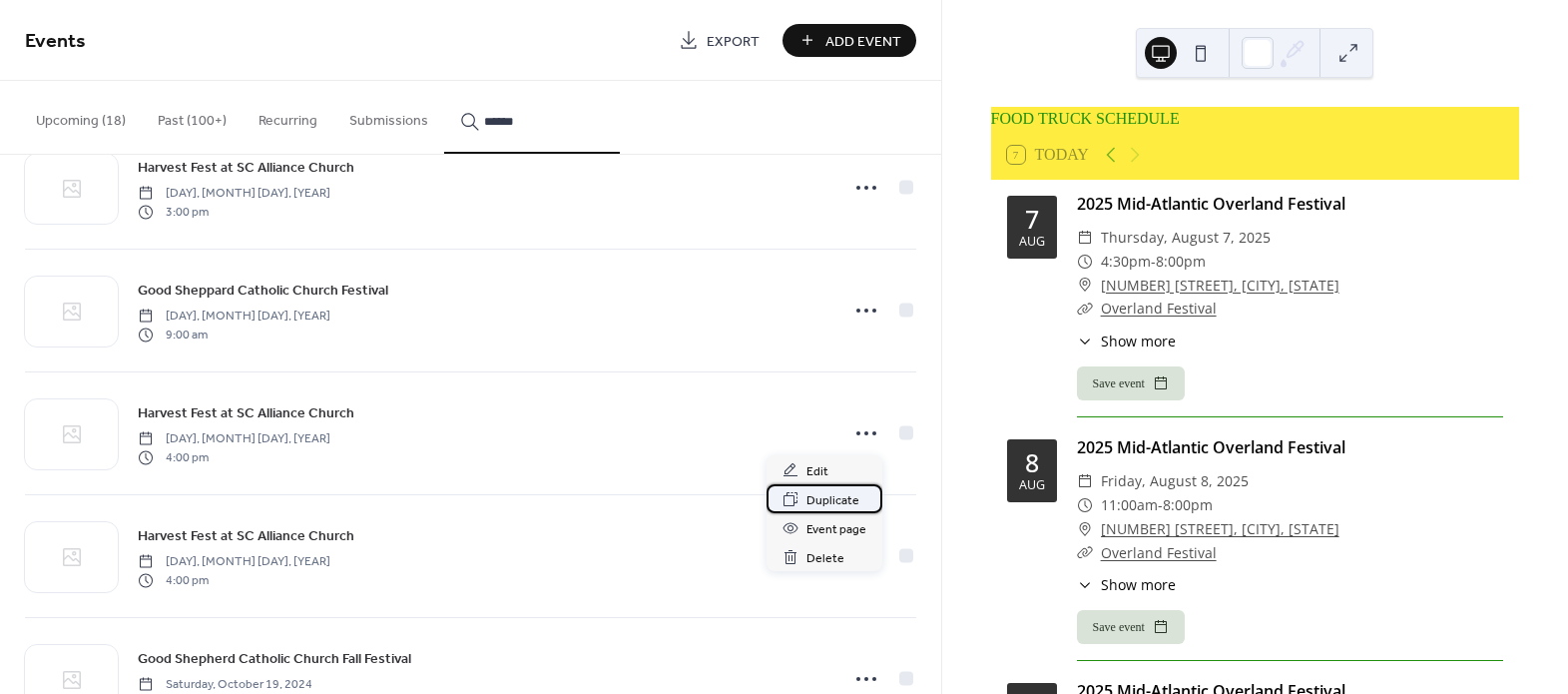 click on "Duplicate" at bounding box center (832, 500) 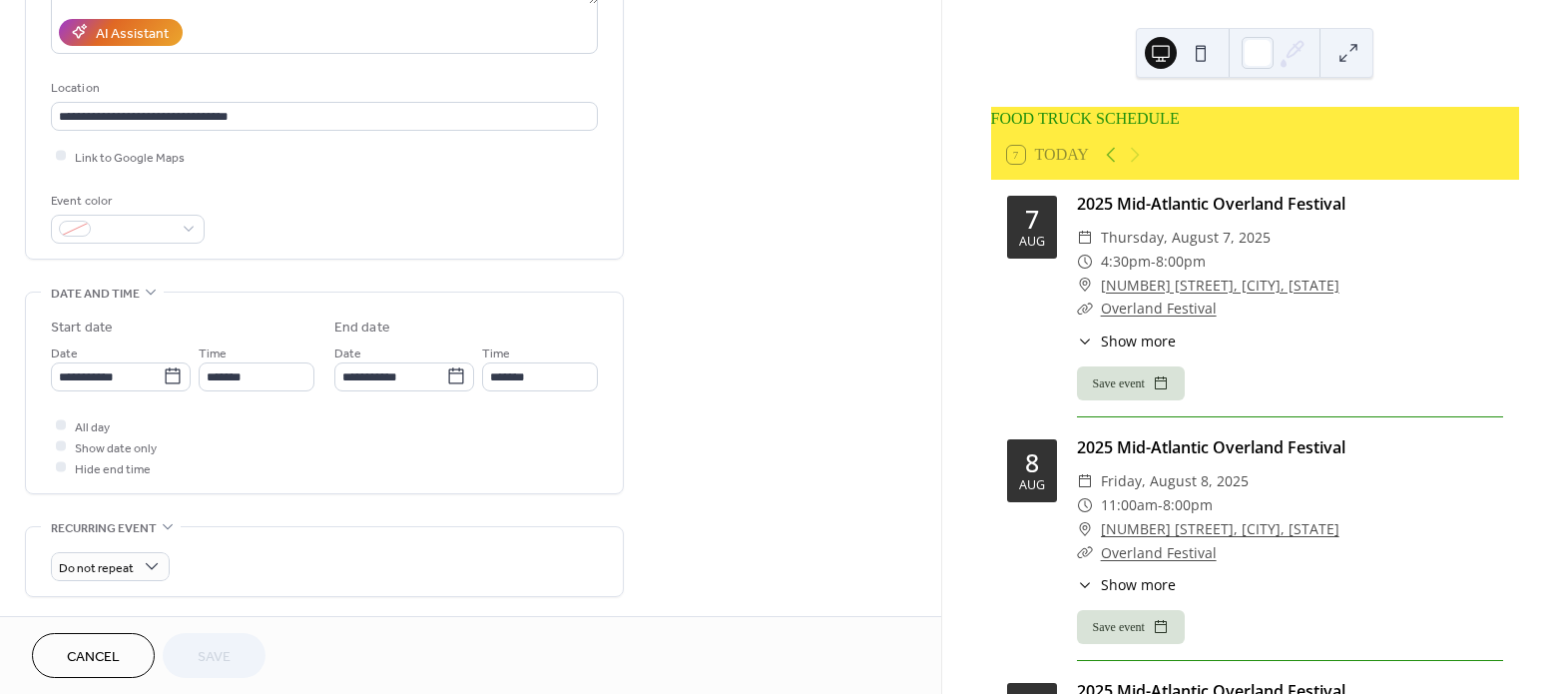scroll, scrollTop: 362, scrollLeft: 0, axis: vertical 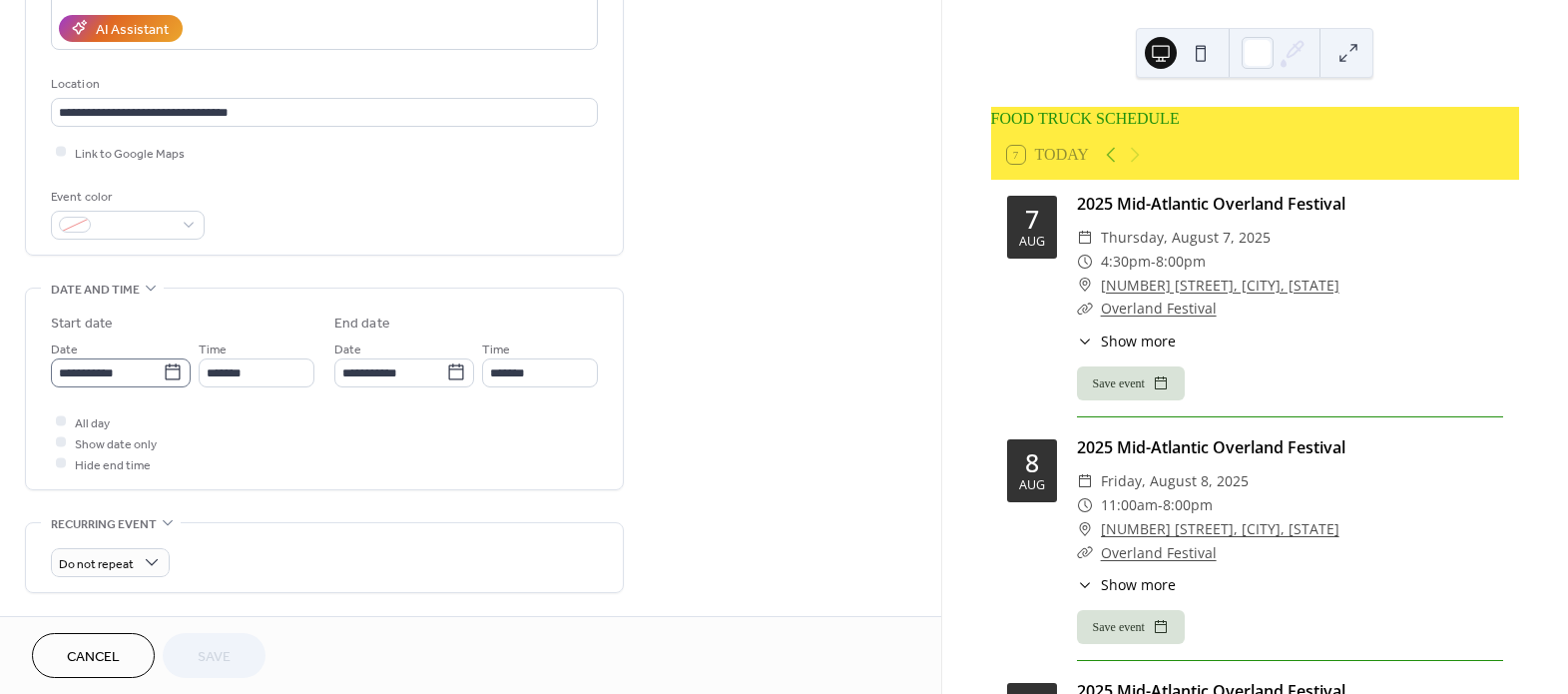 click 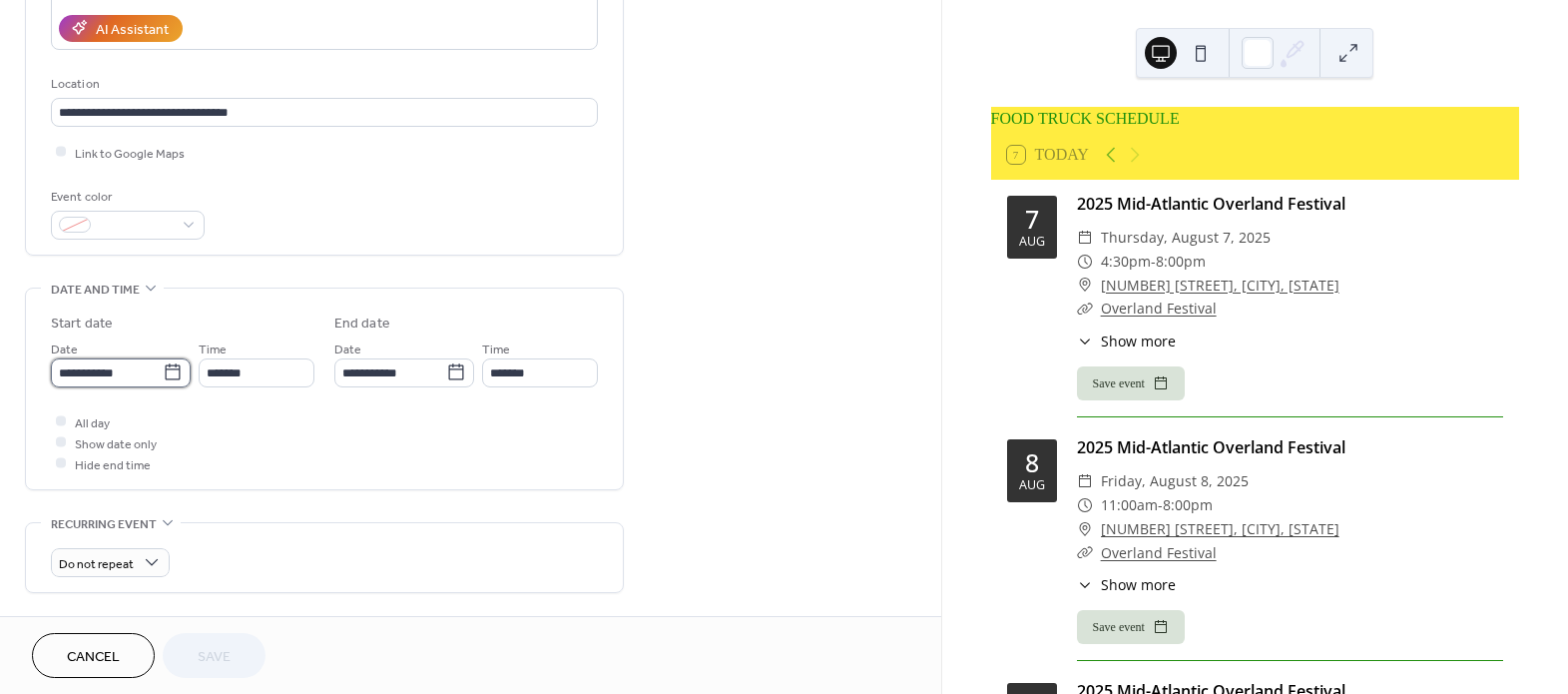 click on "**********" at bounding box center [107, 372] 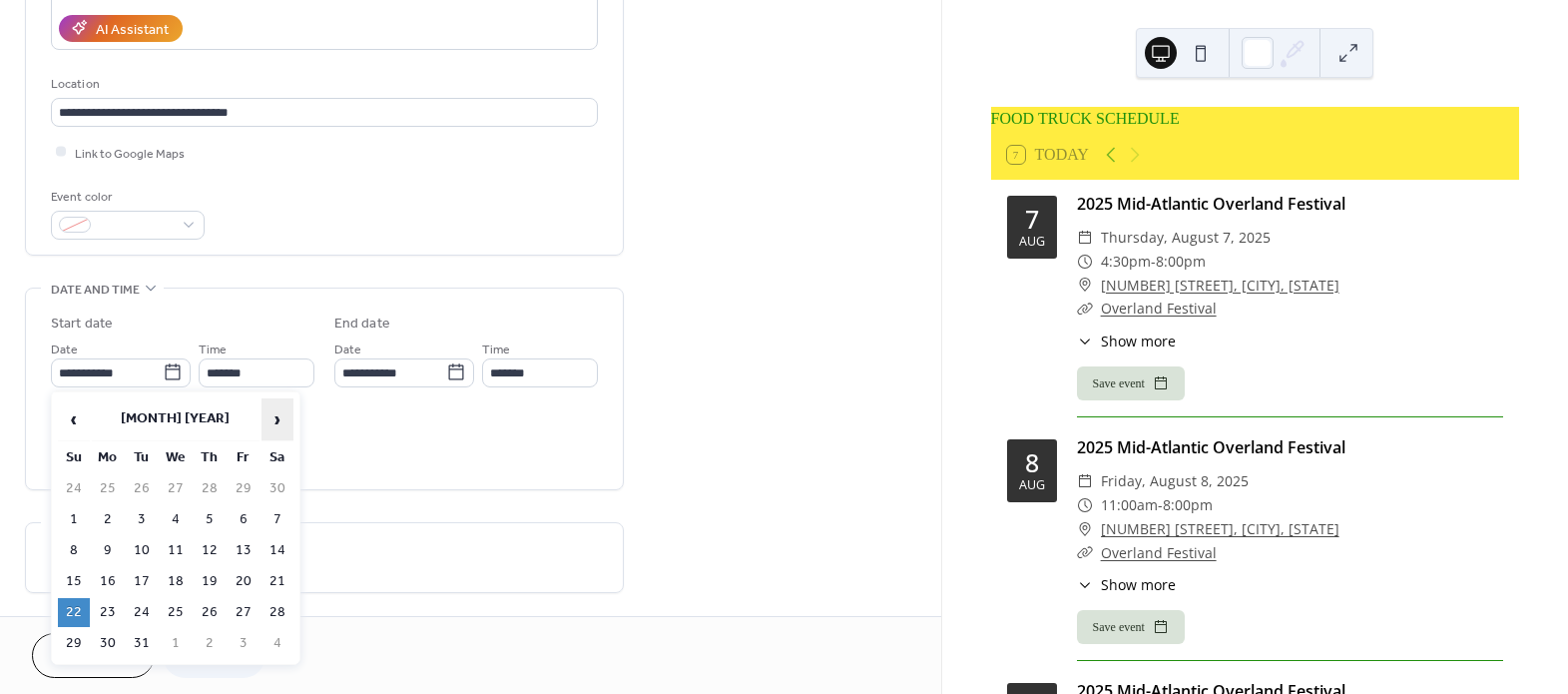 click on "›" at bounding box center [277, 419] 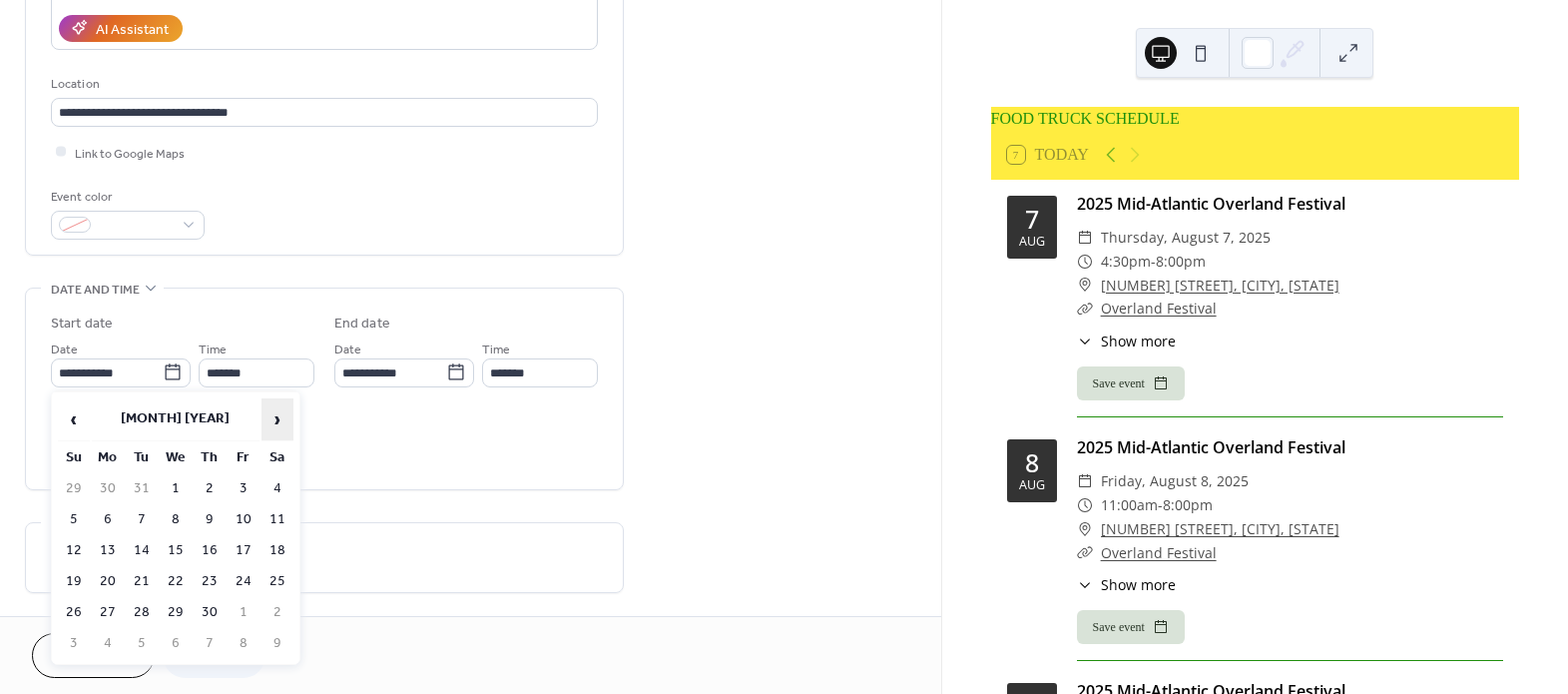 click on "›" at bounding box center [277, 419] 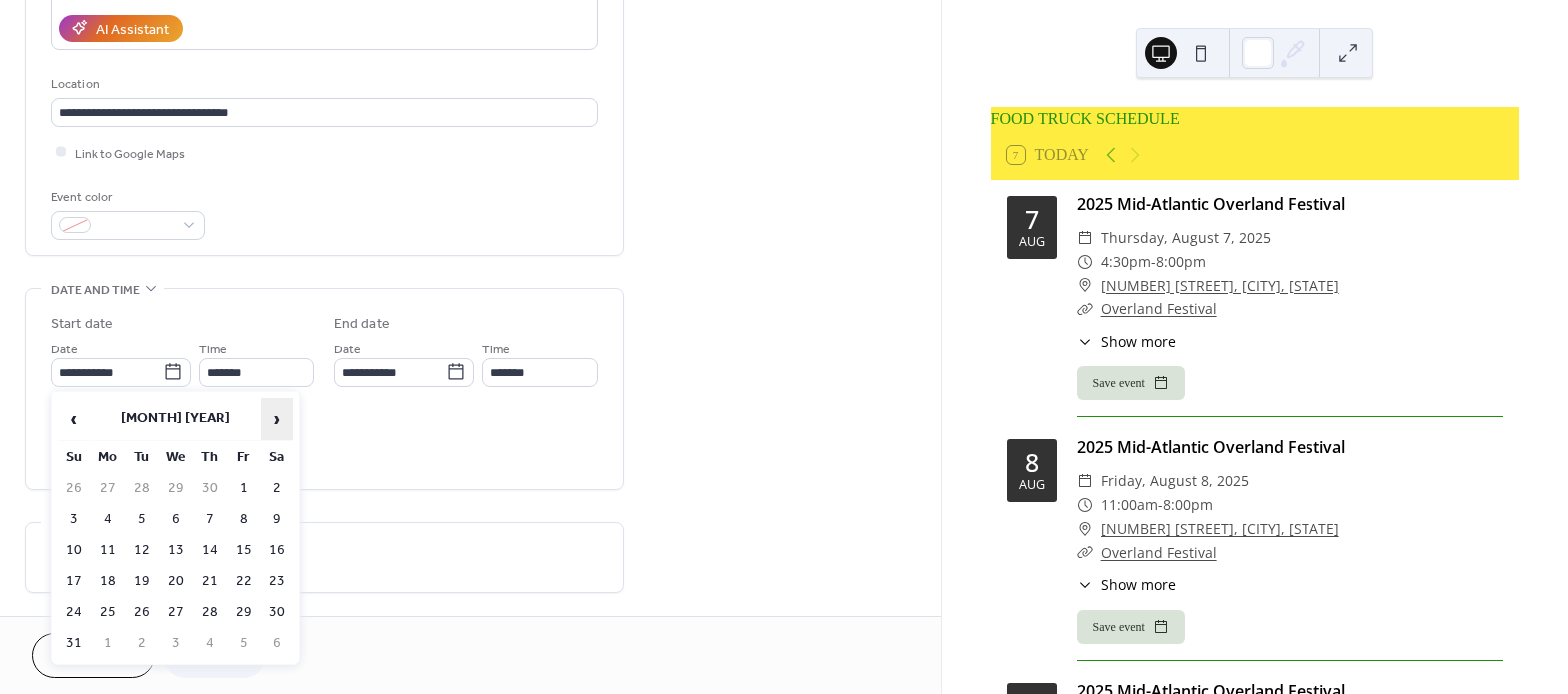 click on "›" at bounding box center [277, 419] 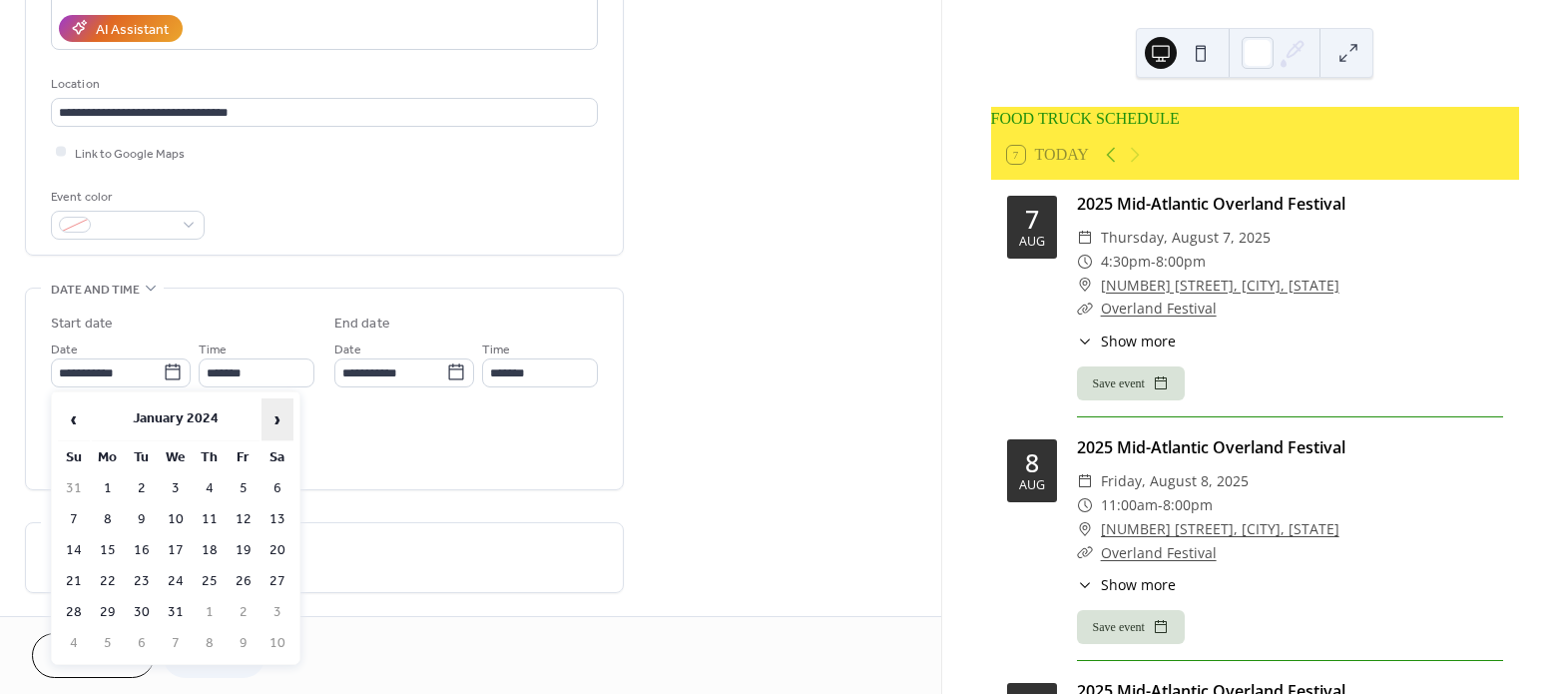 click on "›" at bounding box center [277, 419] 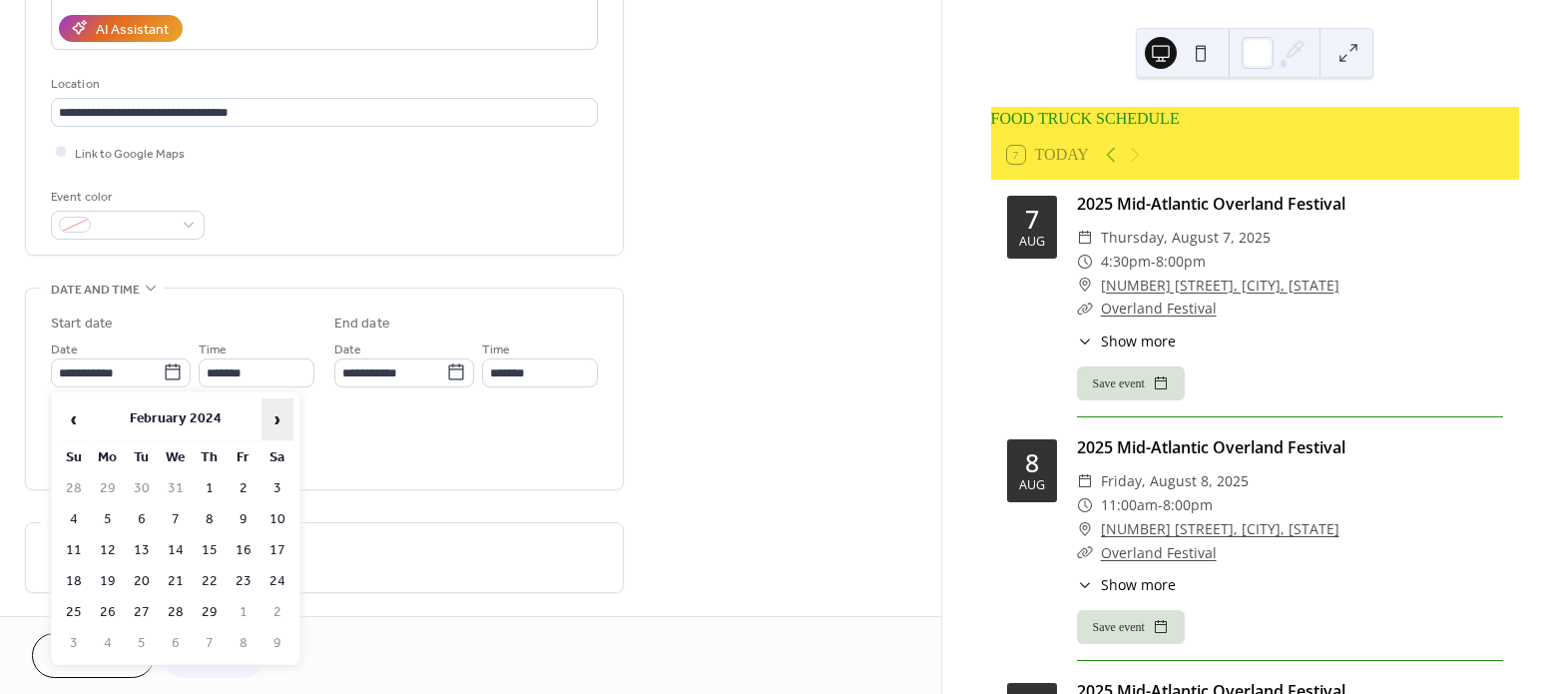 click on "›" at bounding box center [277, 419] 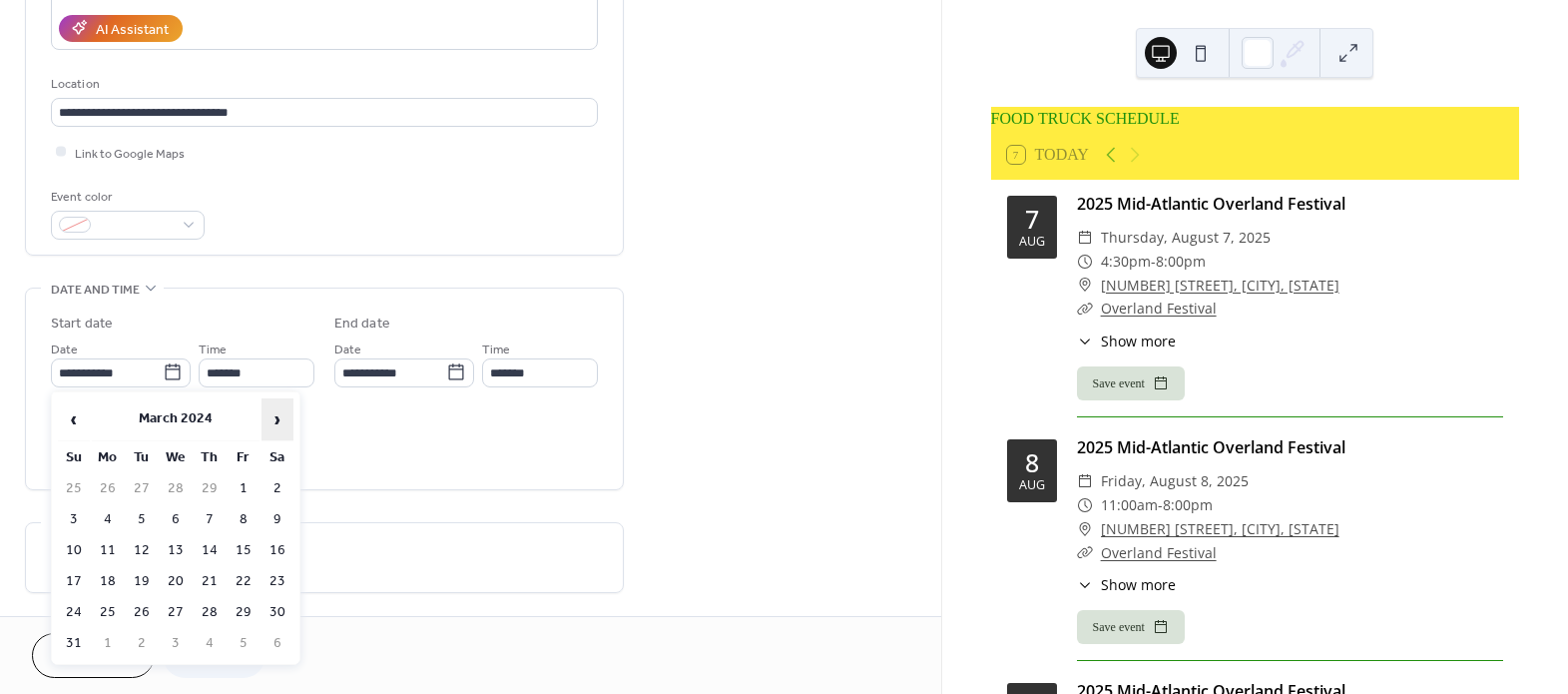 click on "›" at bounding box center (277, 419) 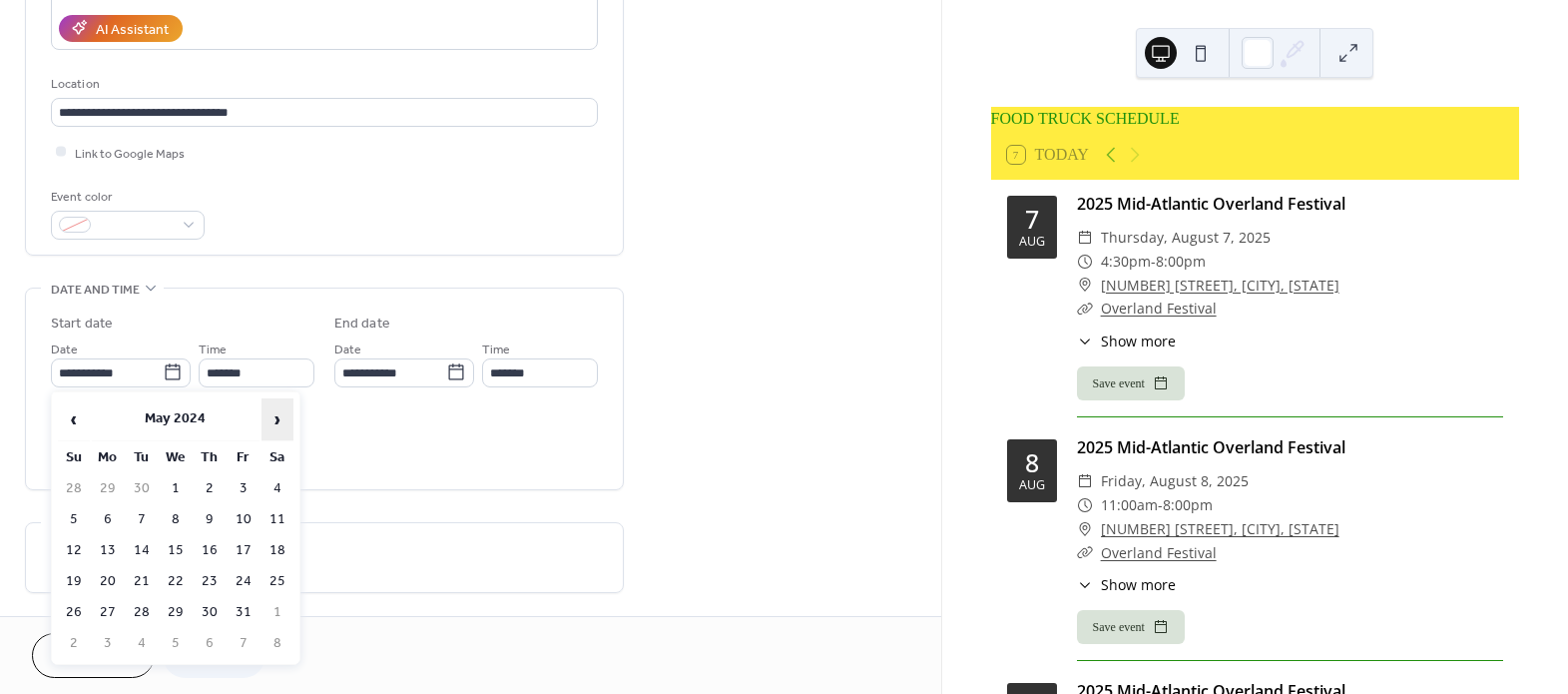 click on "›" at bounding box center [277, 419] 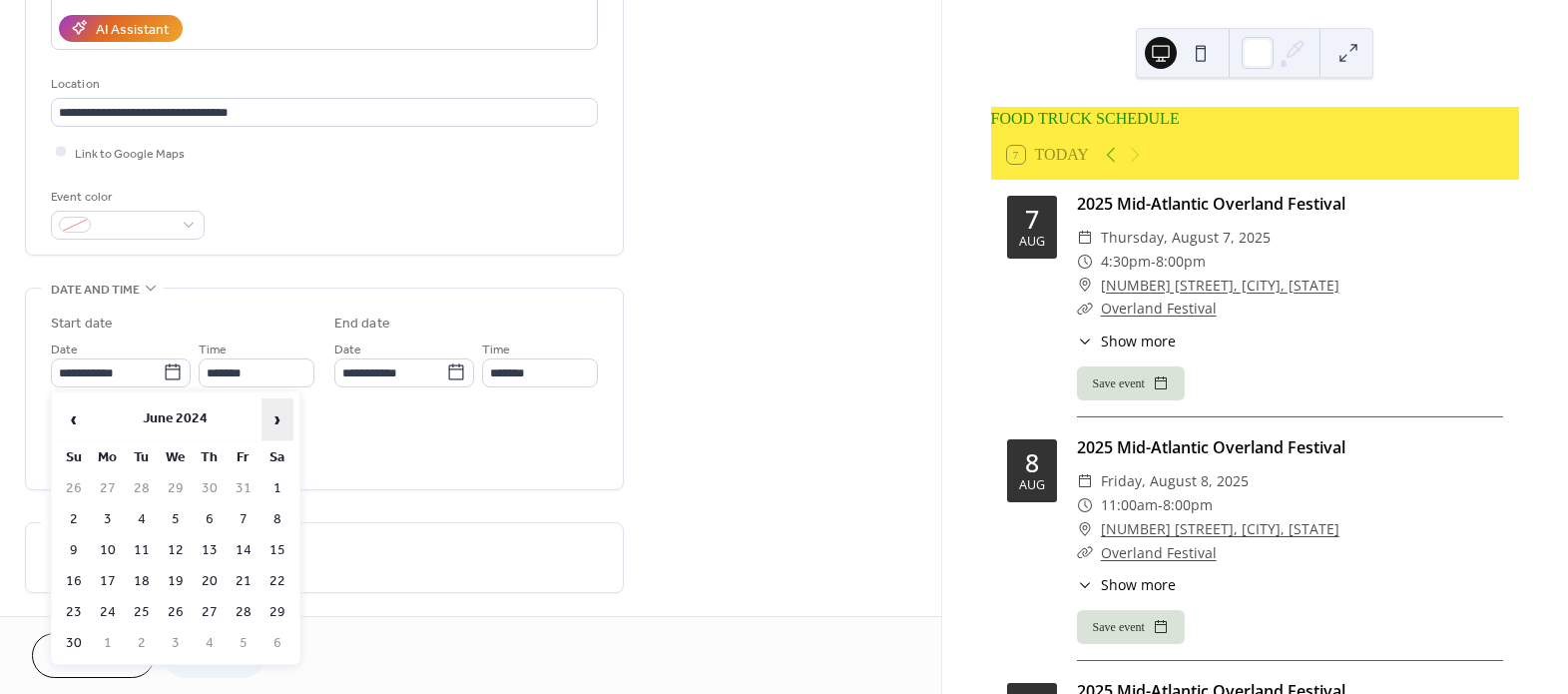 click on "›" at bounding box center [277, 419] 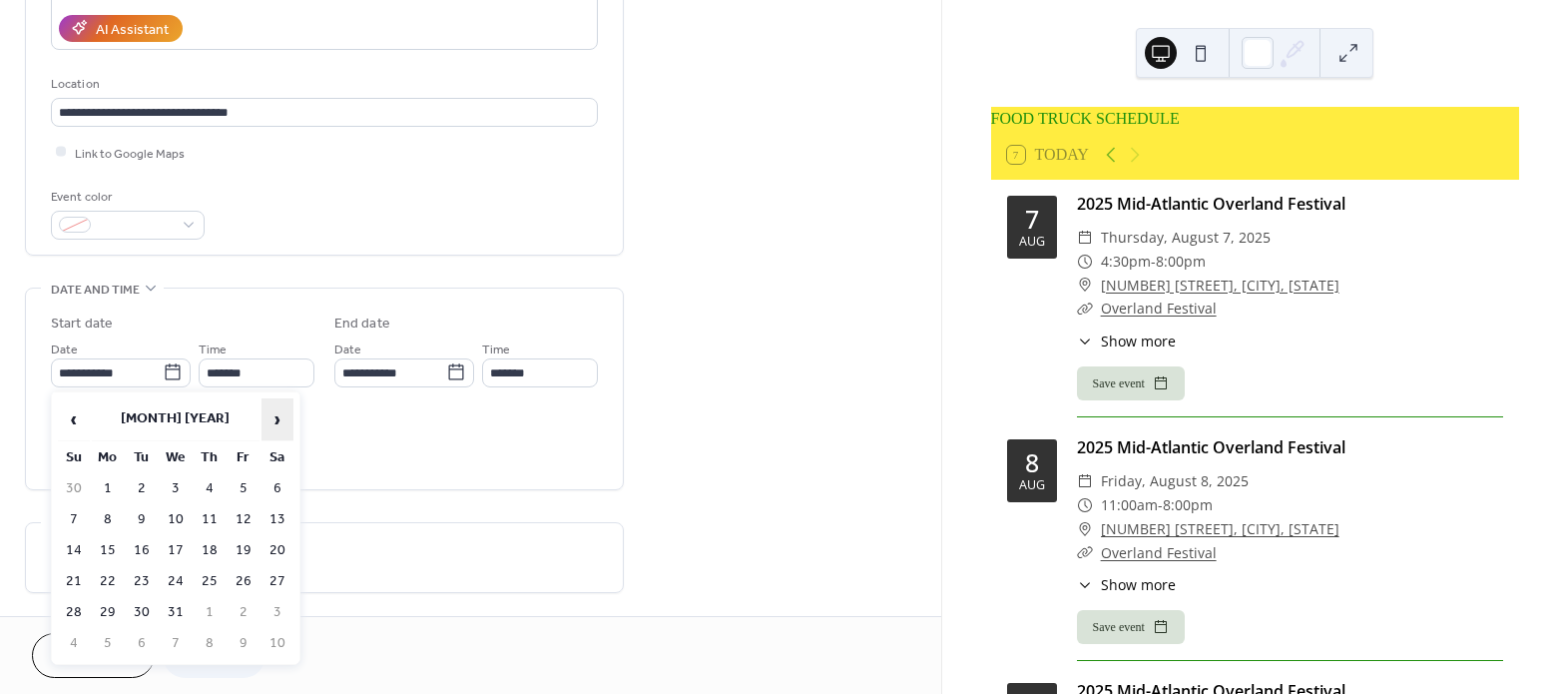 click on "›" at bounding box center (277, 419) 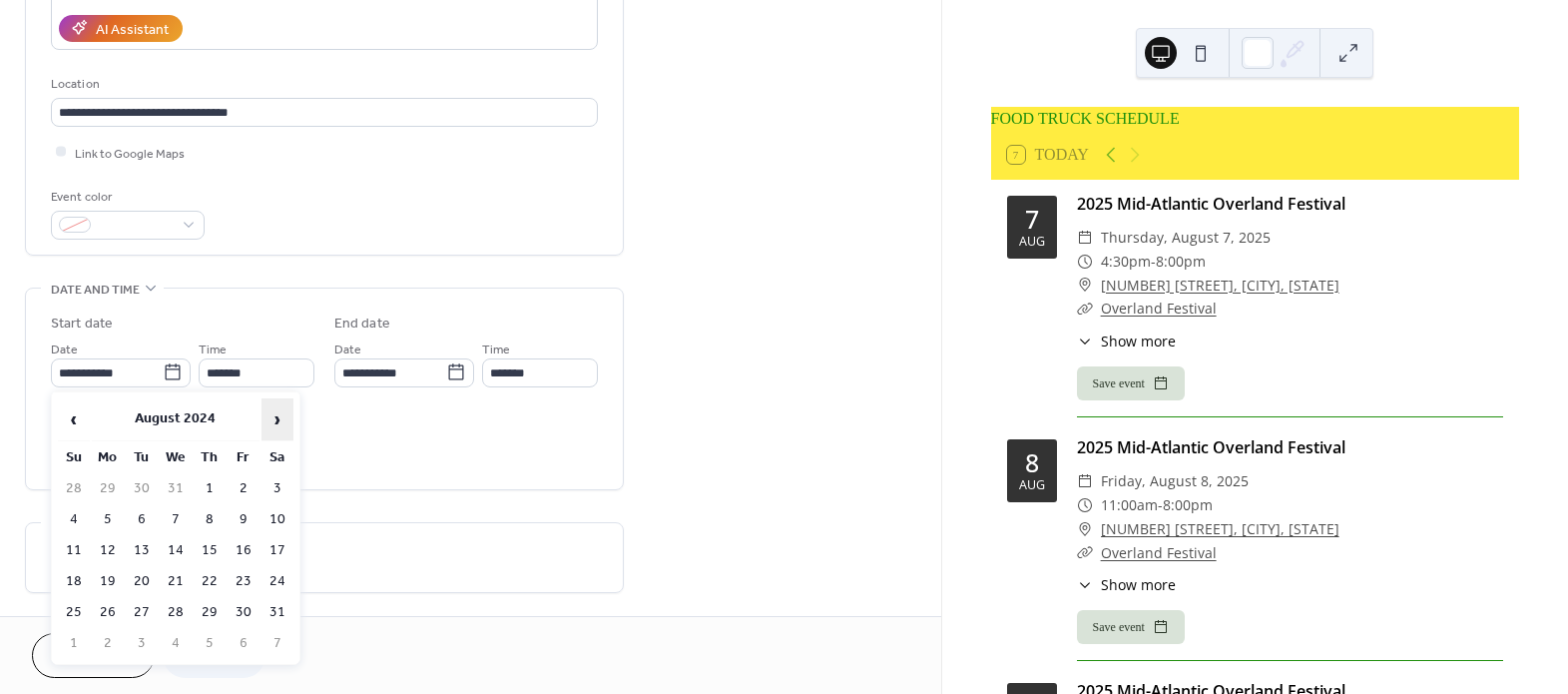 click on "›" at bounding box center [277, 419] 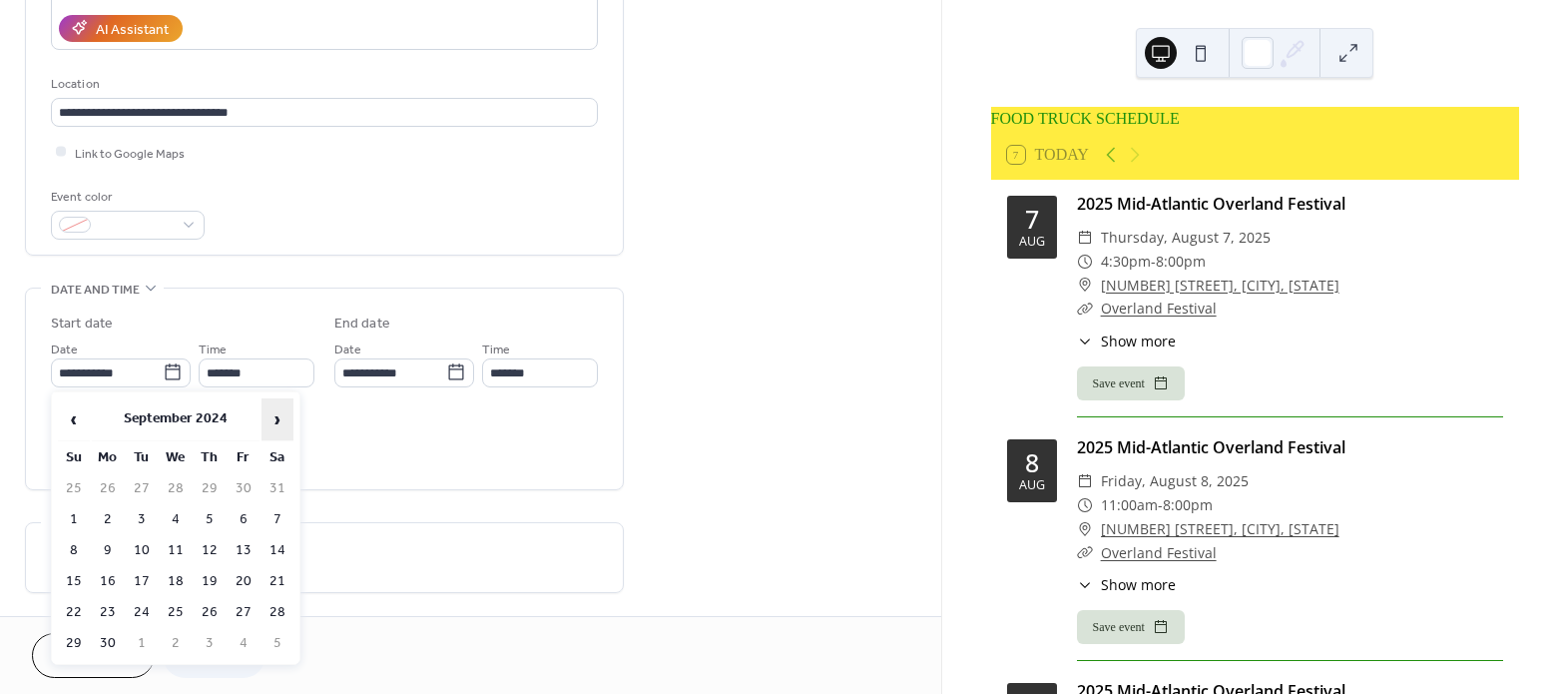 click on "›" at bounding box center [277, 419] 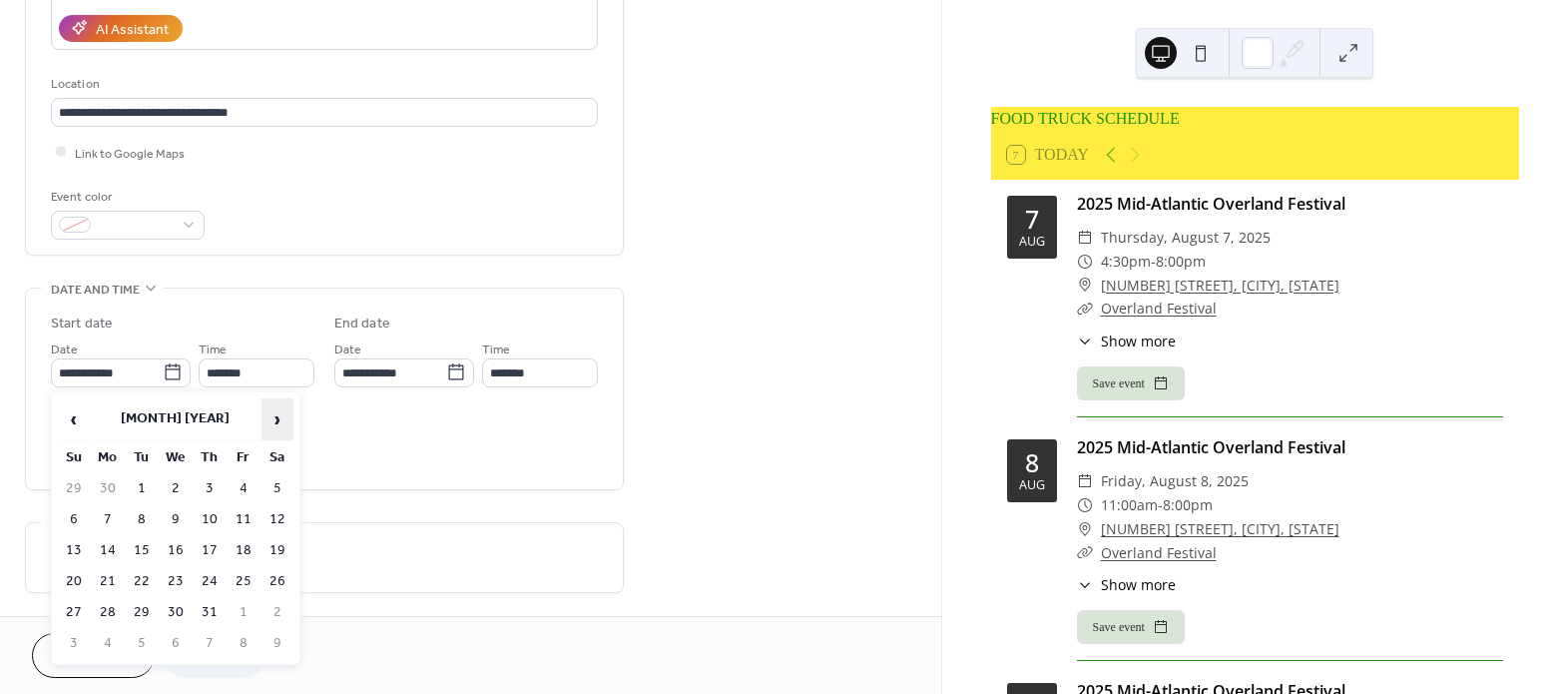 click on "›" at bounding box center [277, 419] 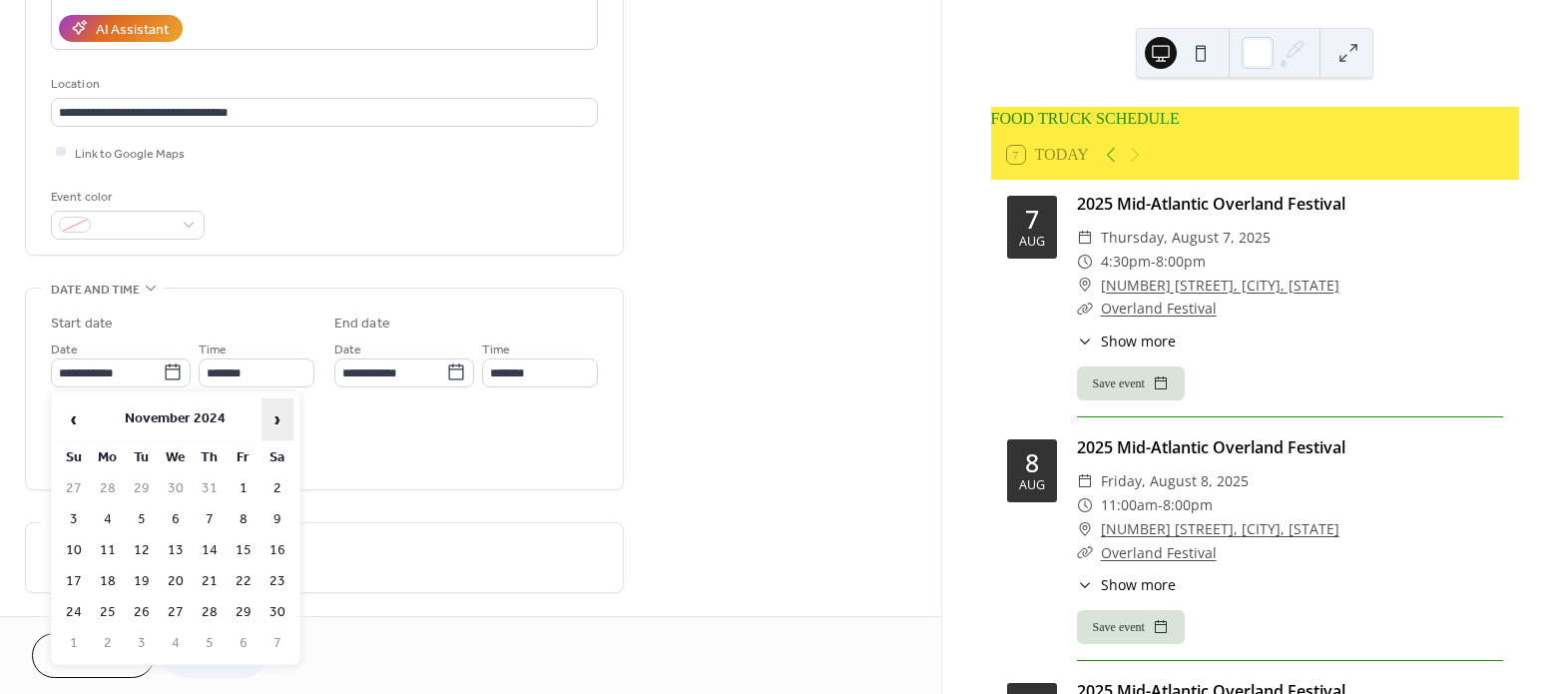 click on "›" at bounding box center (277, 419) 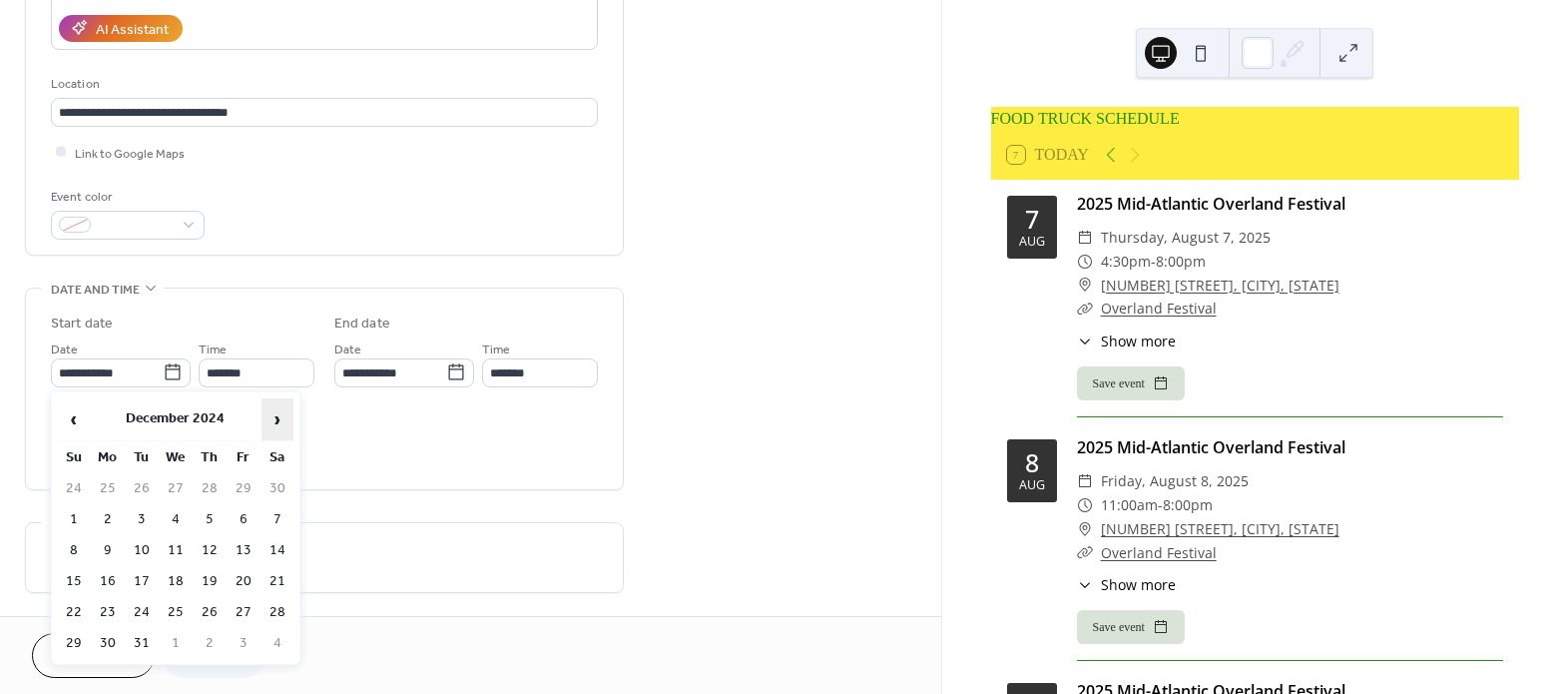 click on "›" at bounding box center [277, 419] 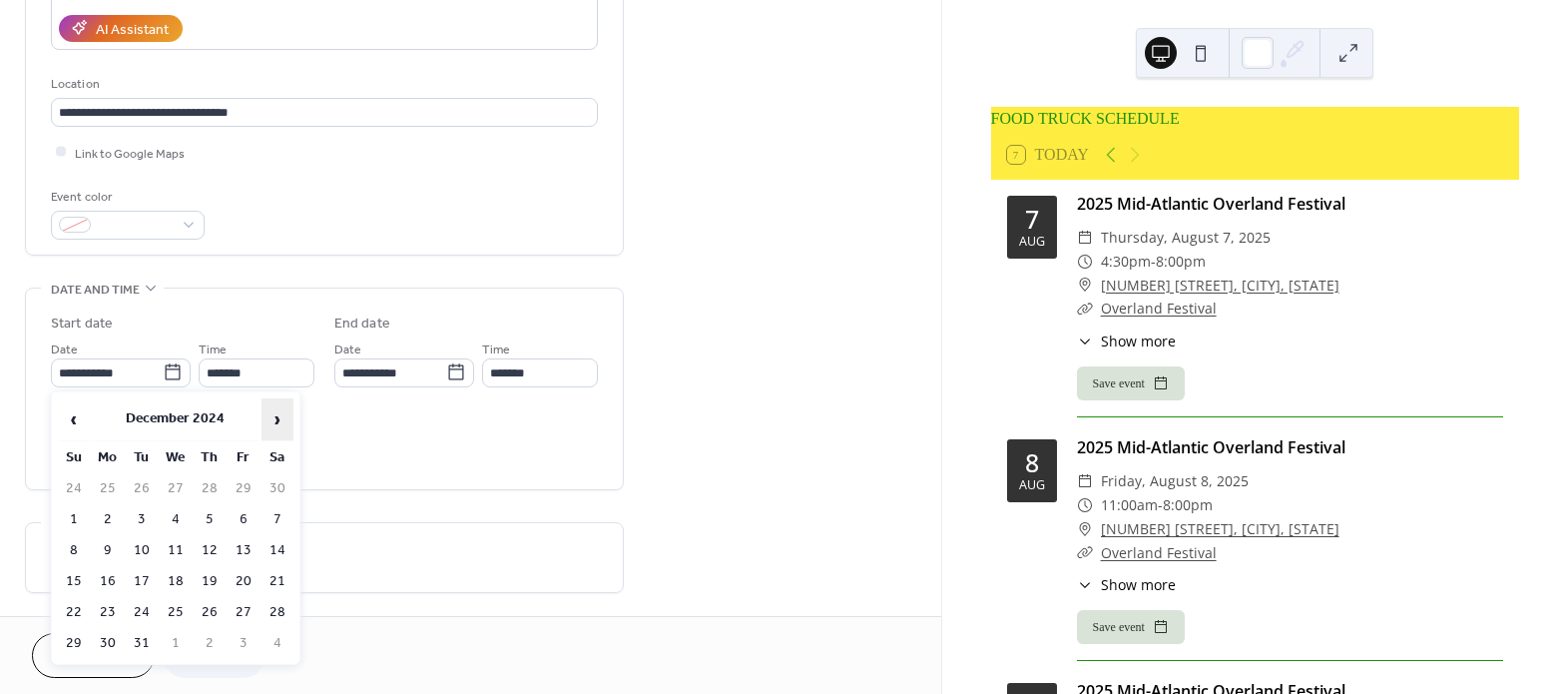 click on "›" at bounding box center (277, 419) 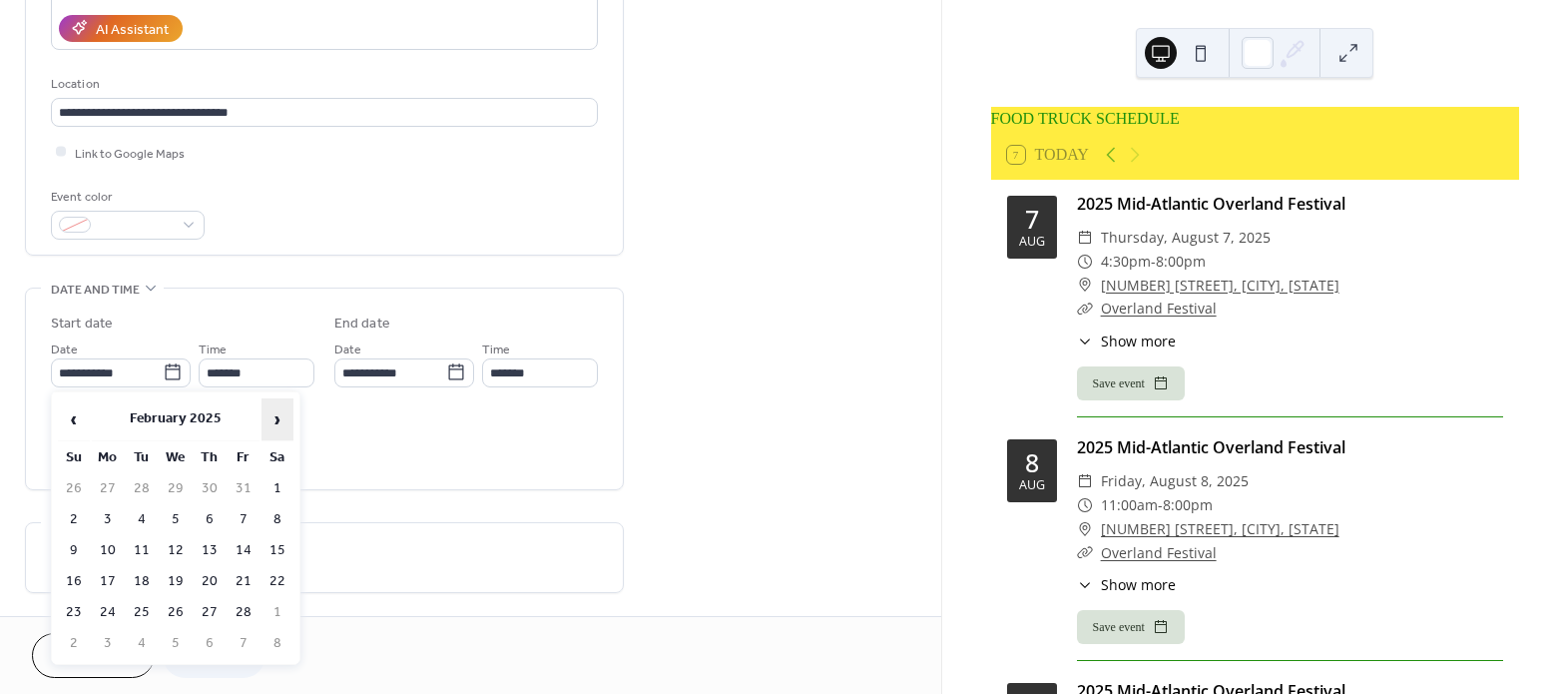 click on "›" at bounding box center (277, 419) 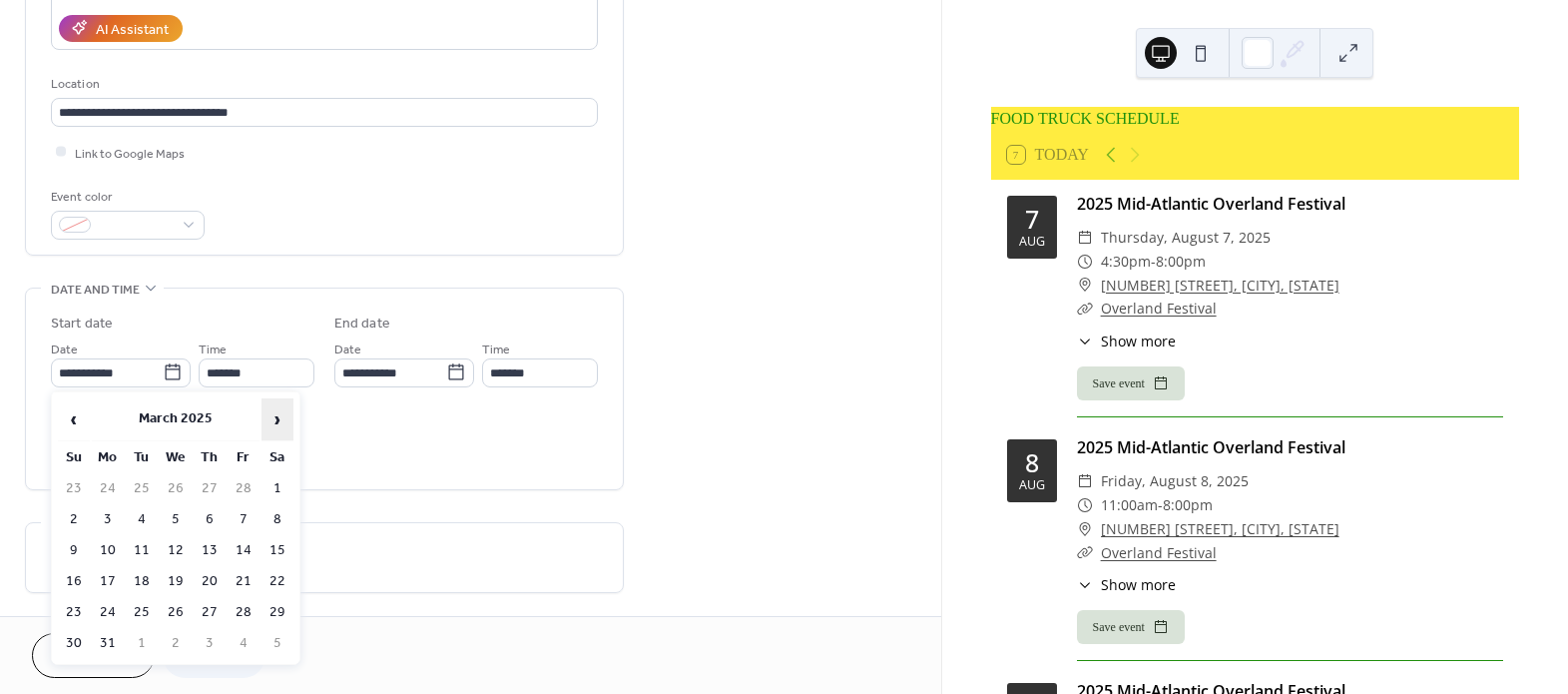 click on "›" at bounding box center [277, 419] 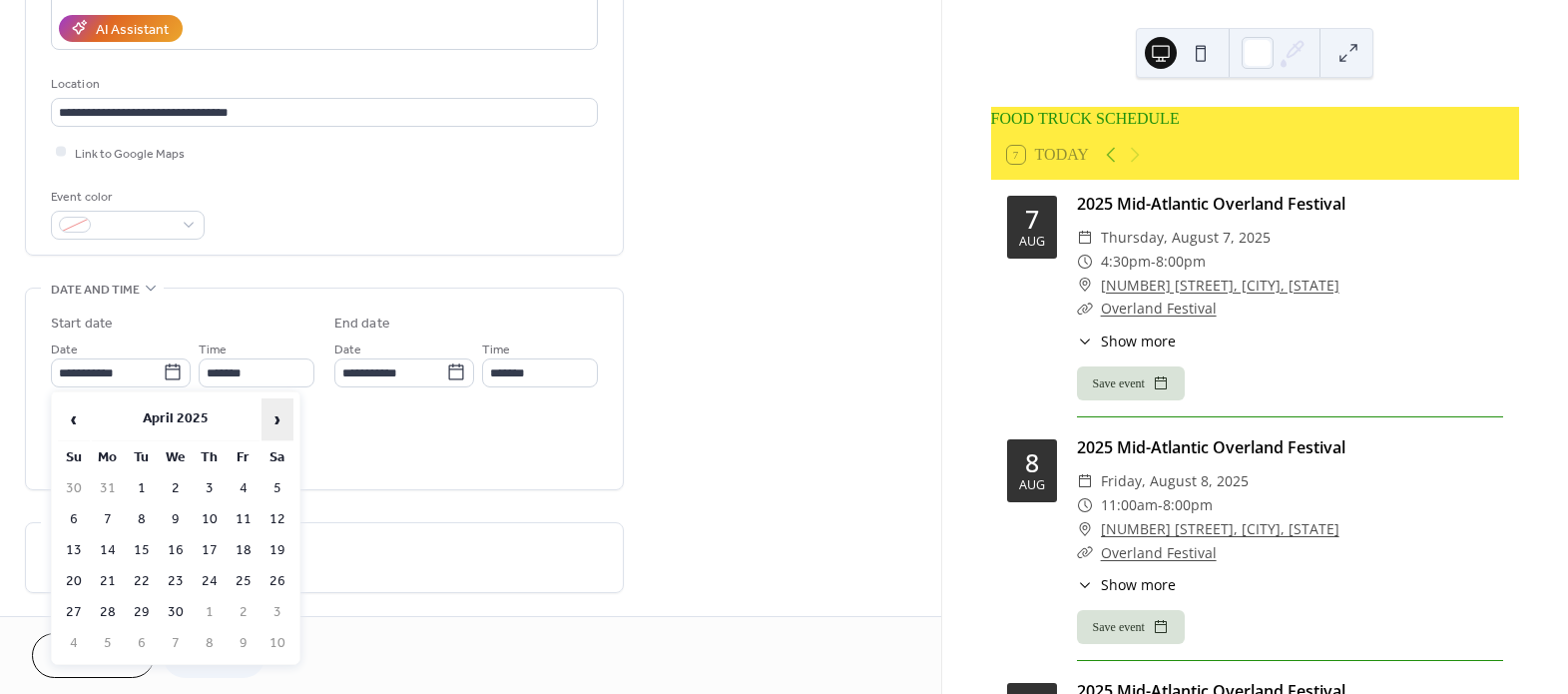 click on "›" at bounding box center [277, 419] 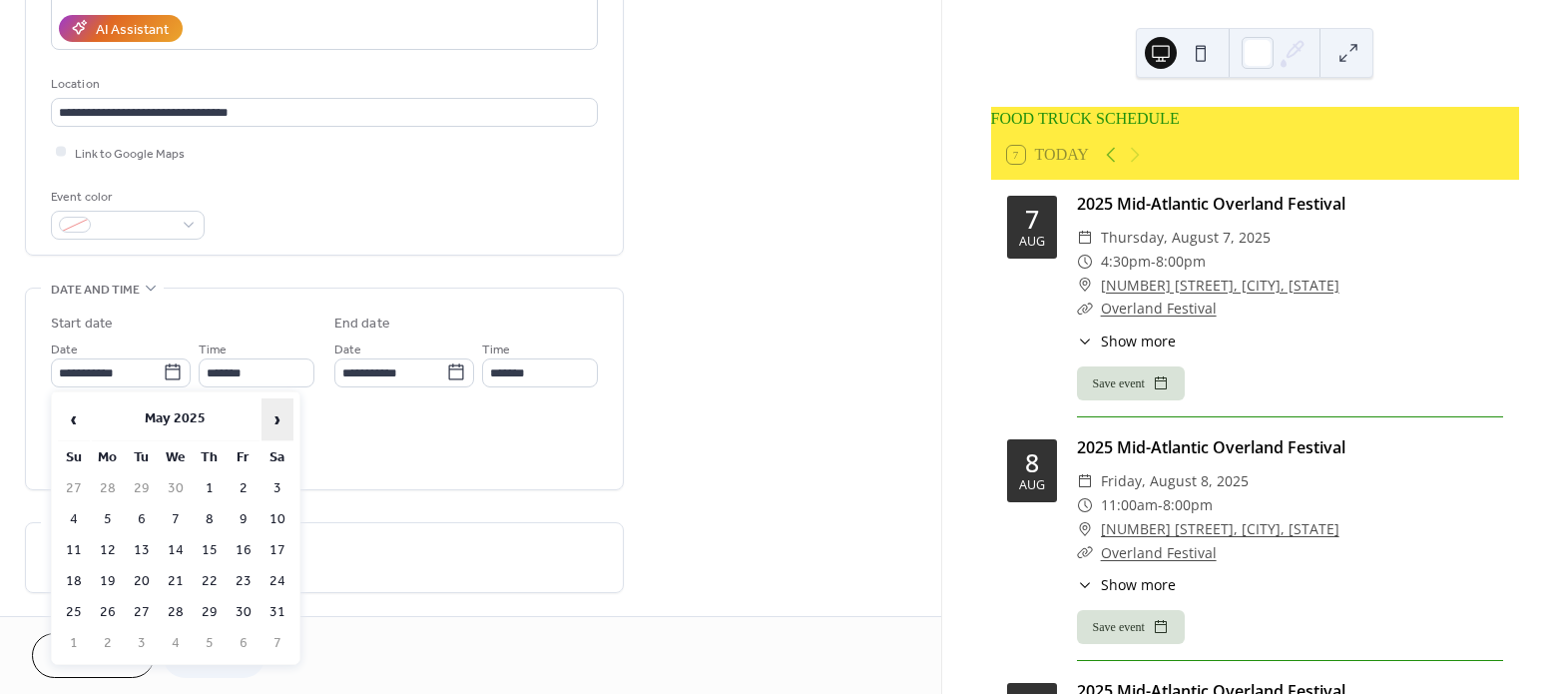 click on "›" at bounding box center (277, 419) 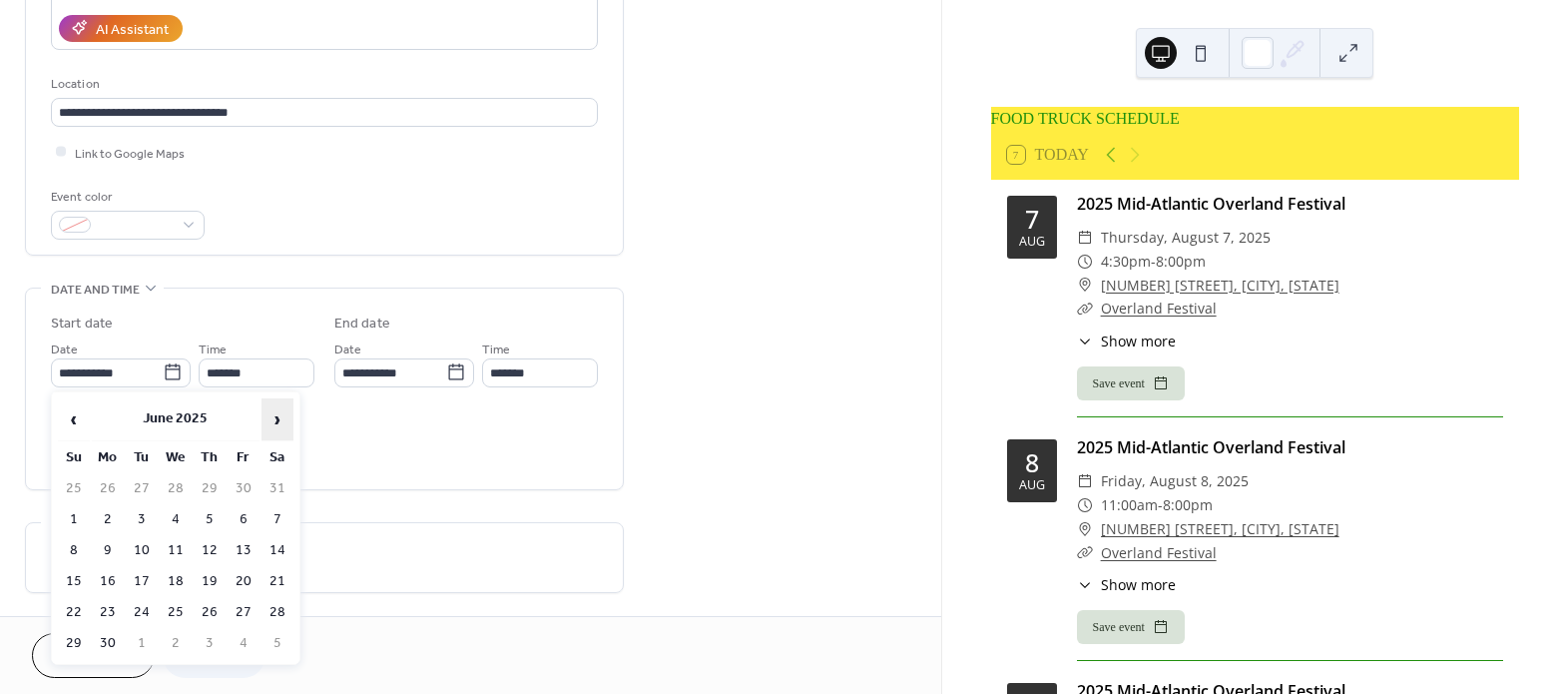 click on "›" at bounding box center (277, 419) 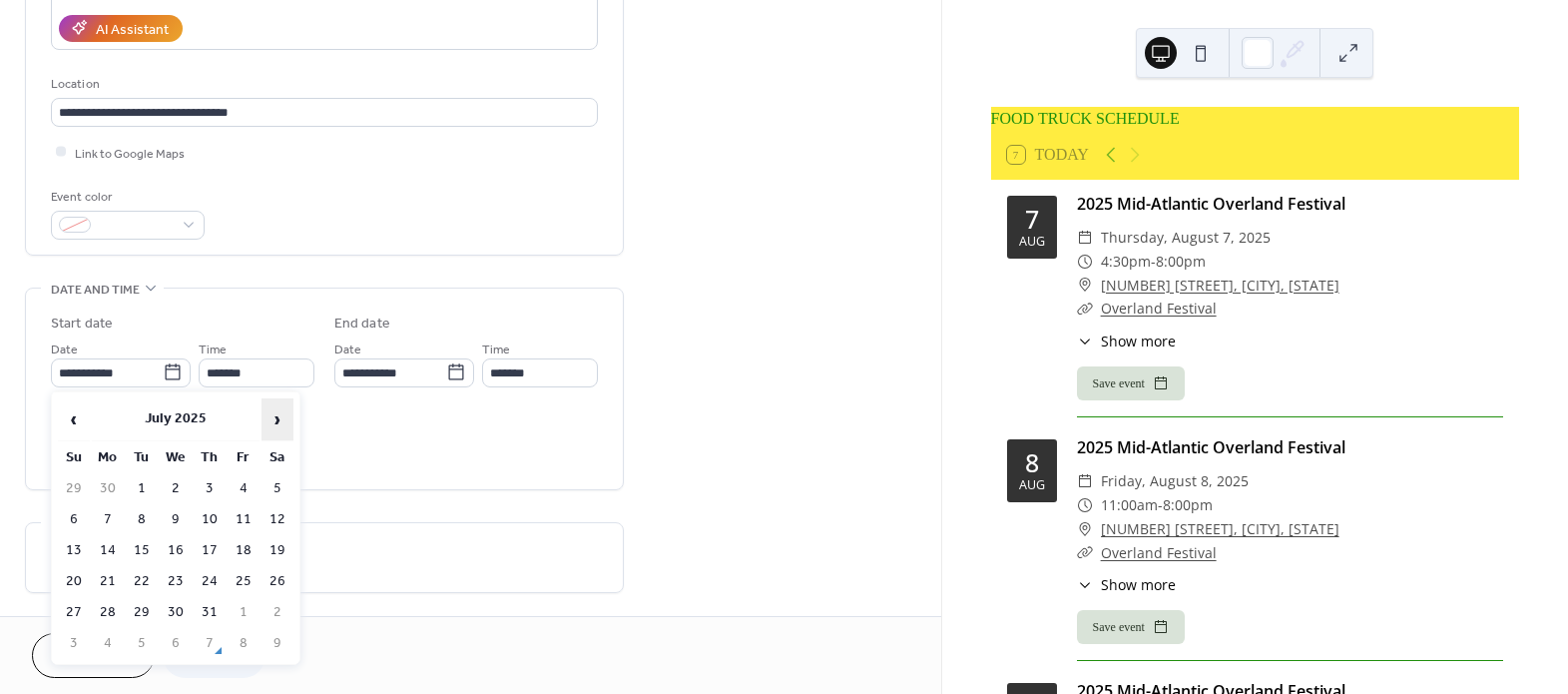 click on "›" at bounding box center (277, 419) 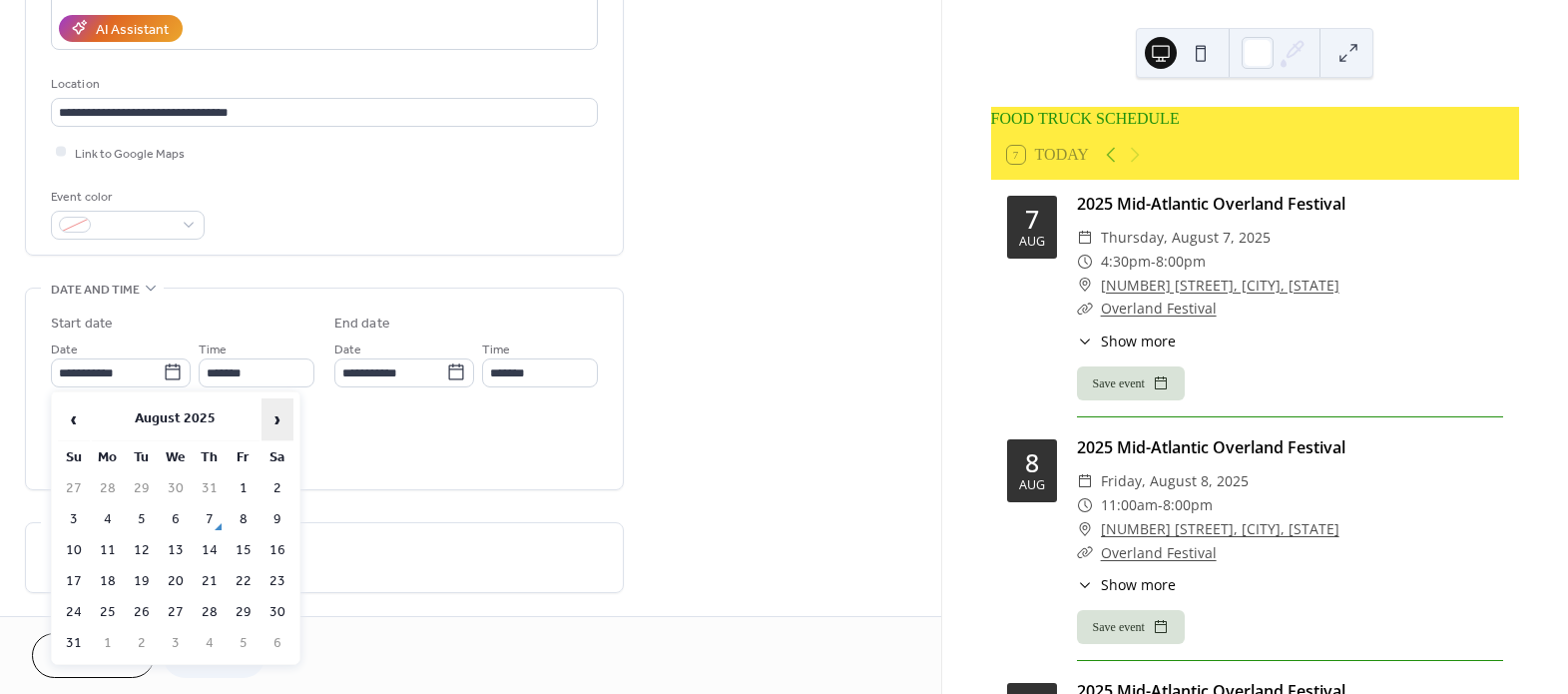 click on "›" at bounding box center [277, 419] 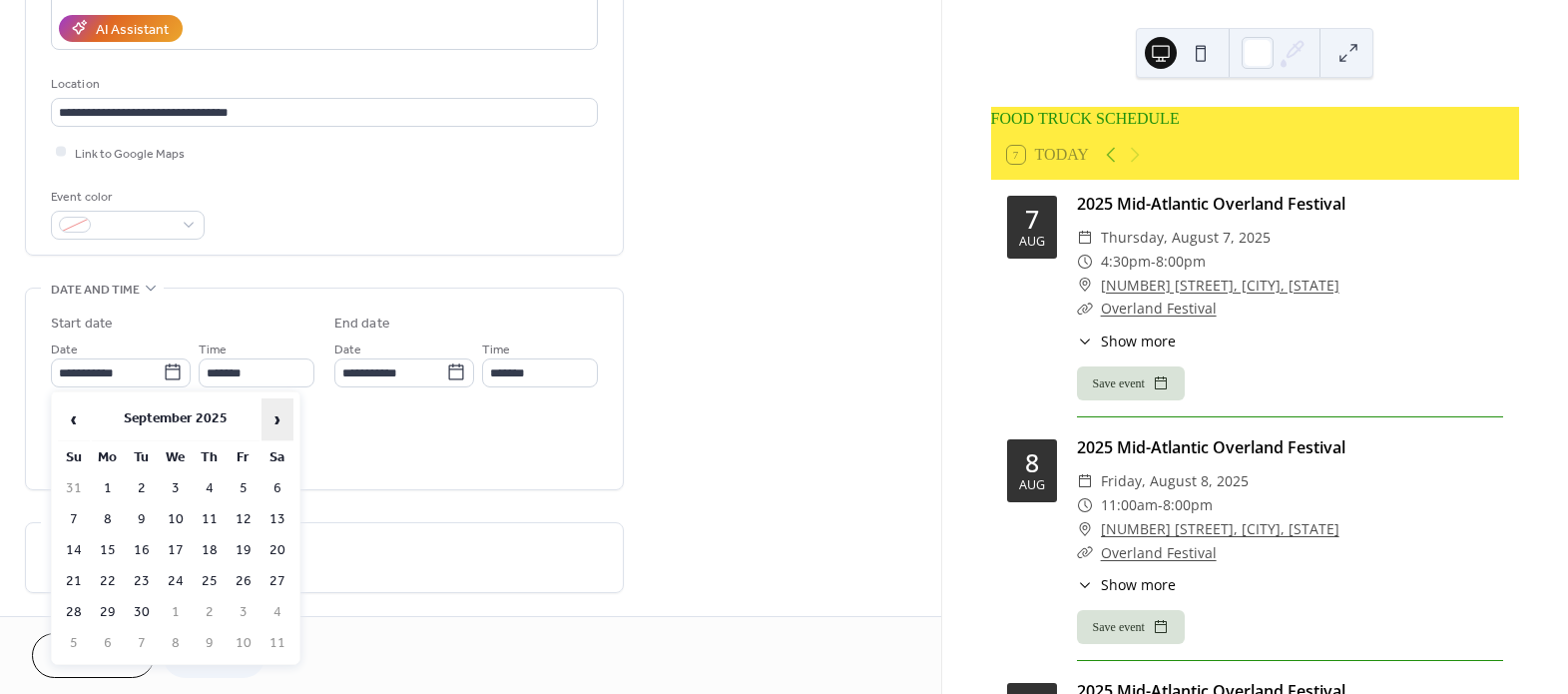 click on "›" at bounding box center (277, 419) 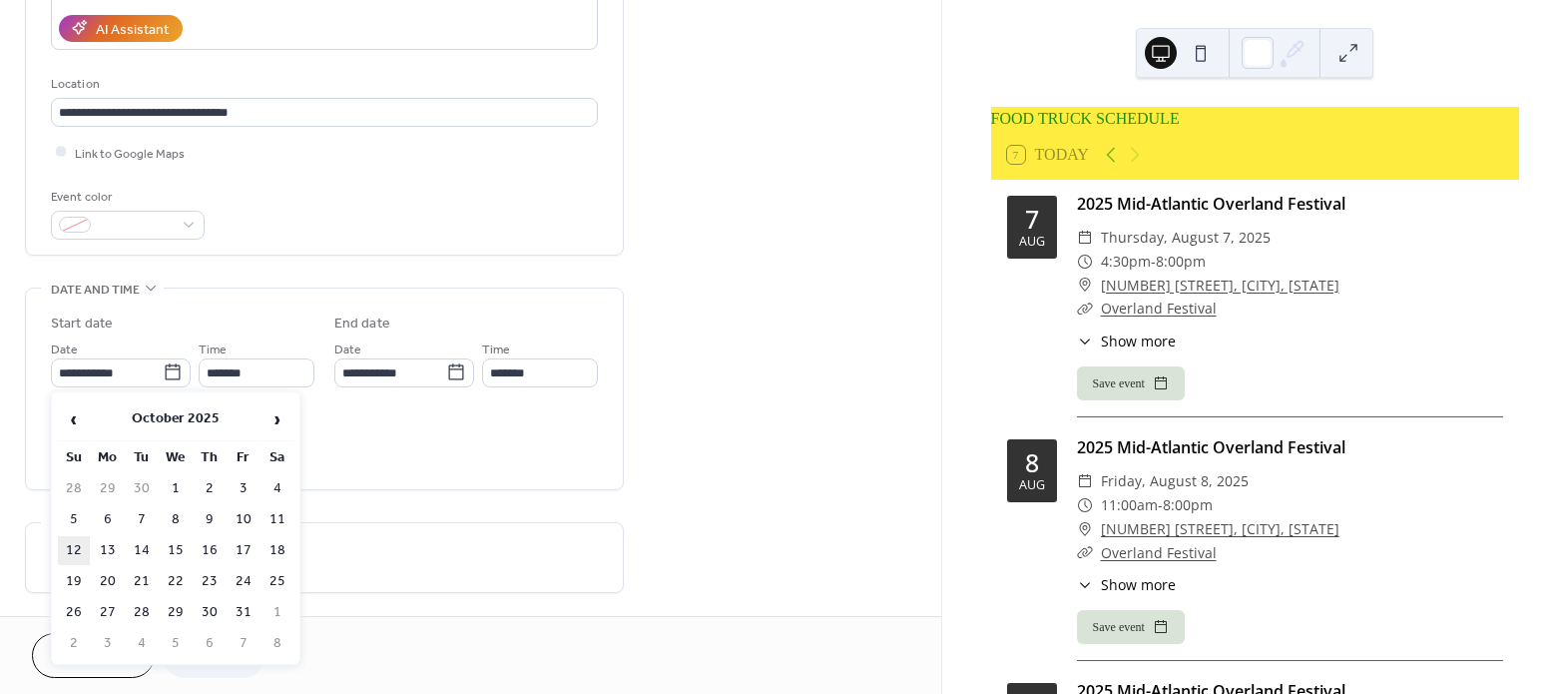 click on "12" at bounding box center (74, 550) 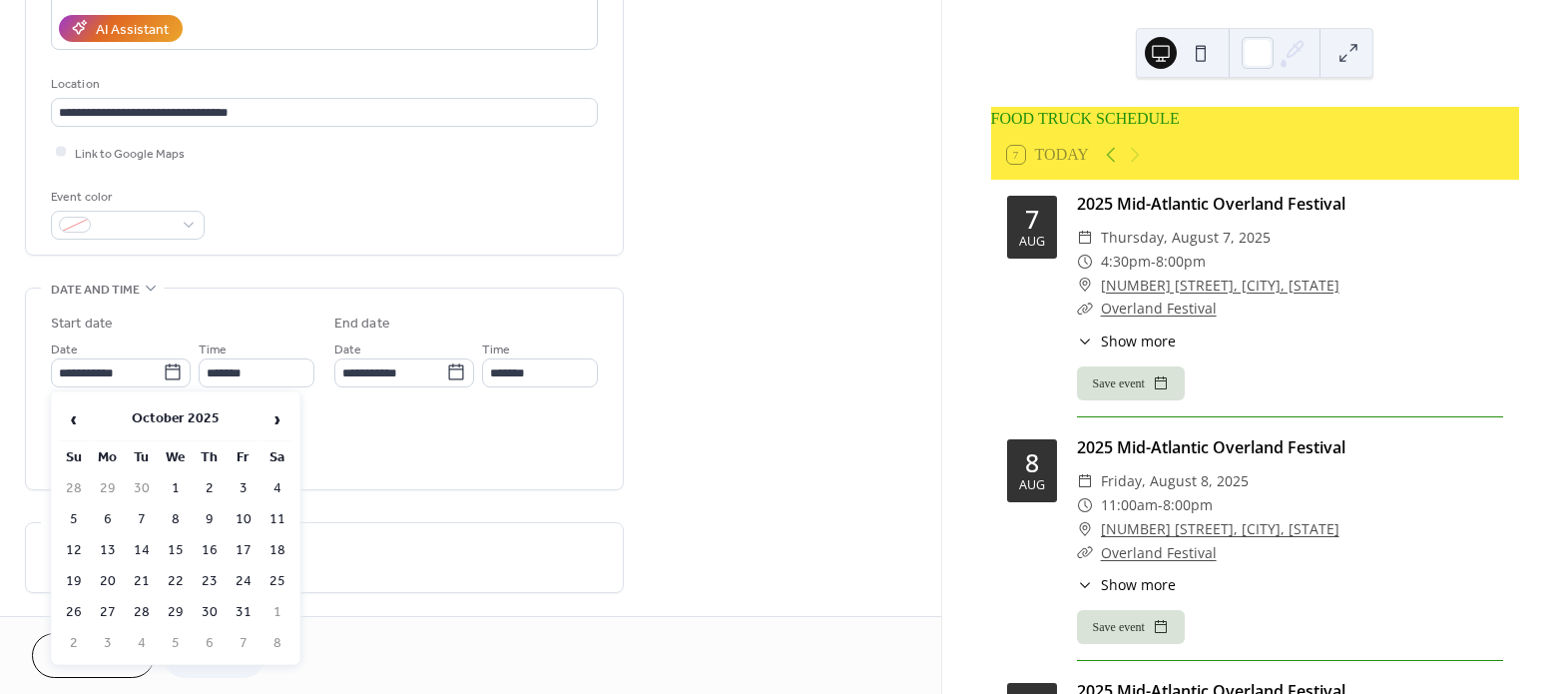 type on "**********" 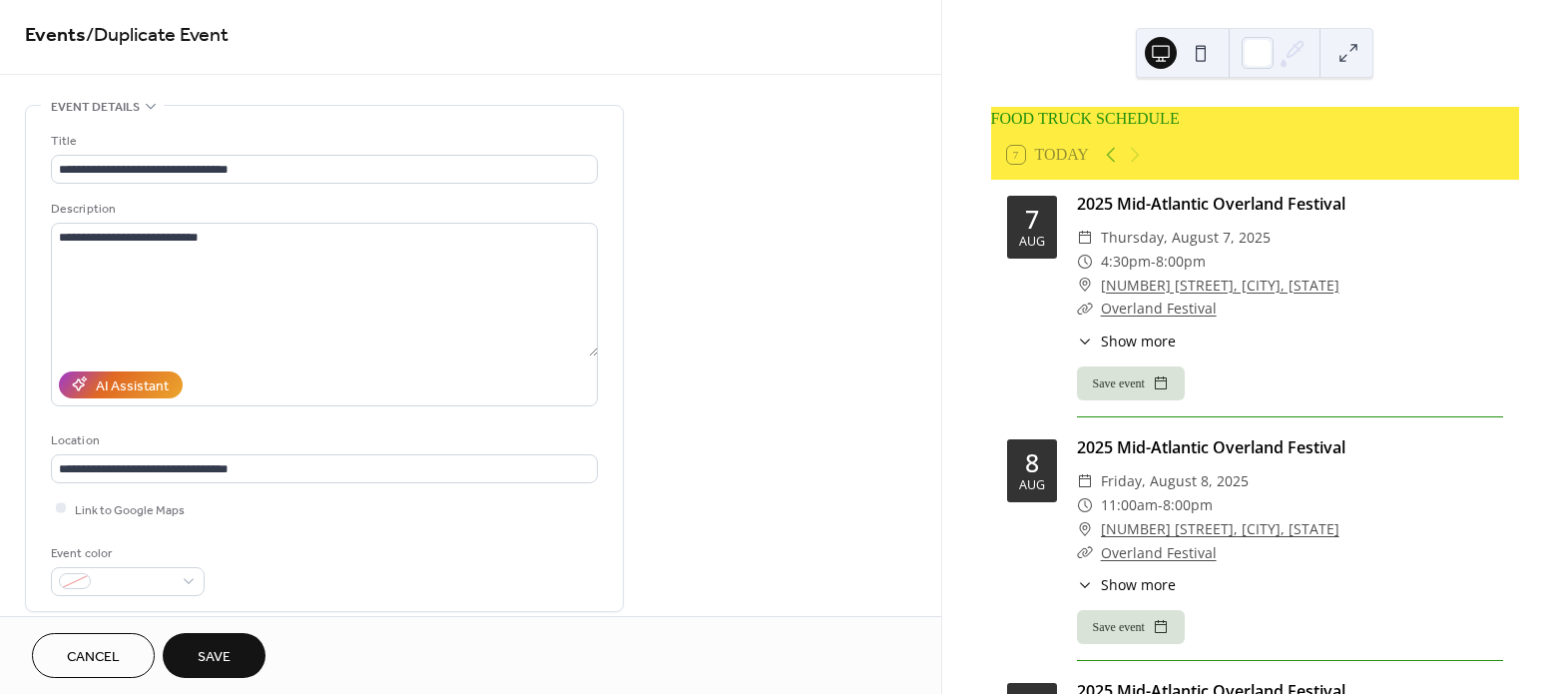 scroll, scrollTop: 0, scrollLeft: 0, axis: both 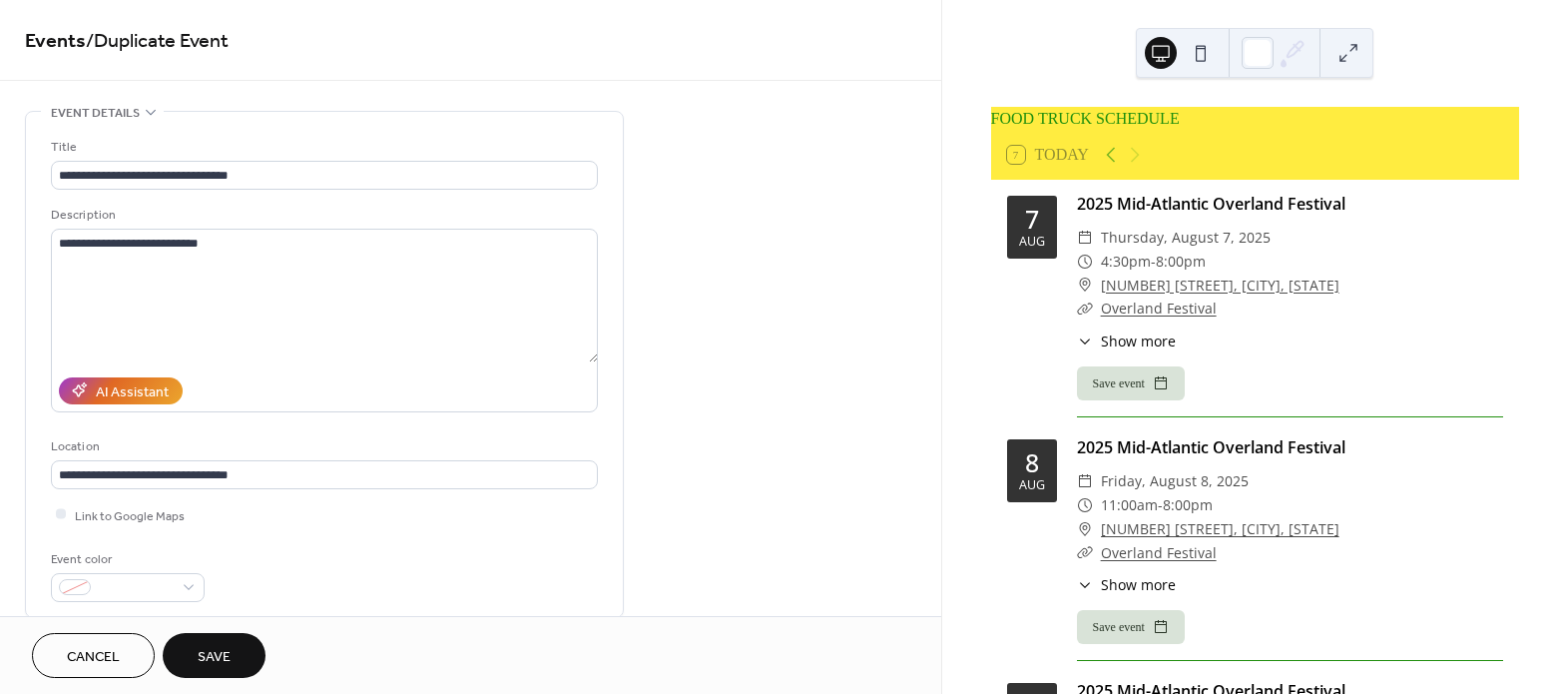 click on "Save" at bounding box center (214, 655) 